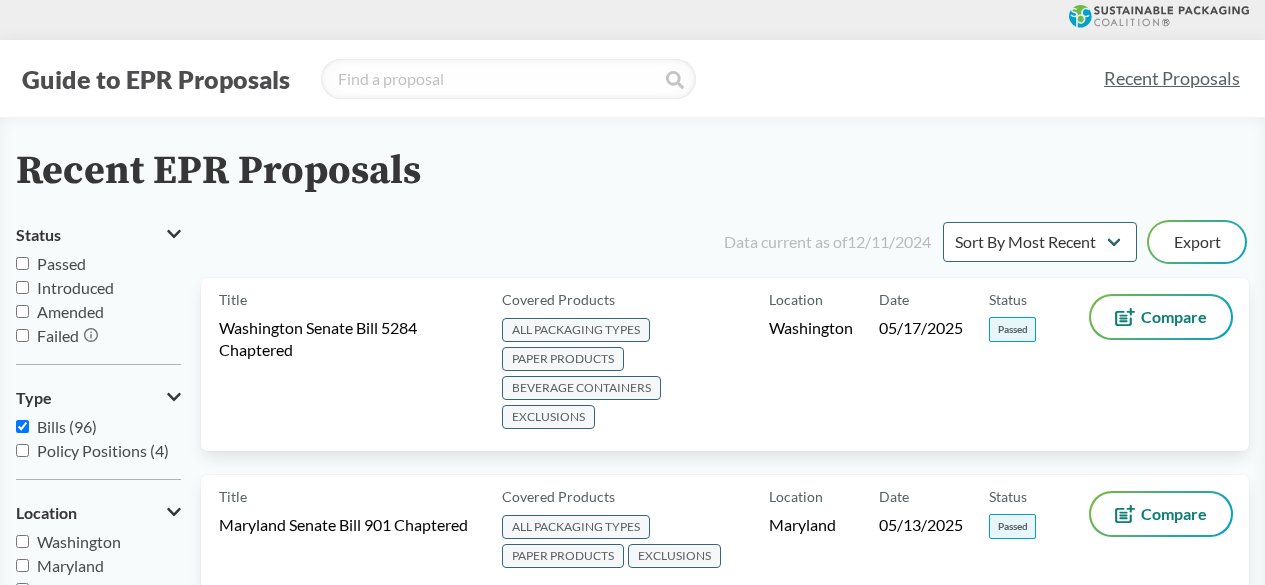 scroll, scrollTop: 0, scrollLeft: 0, axis: both 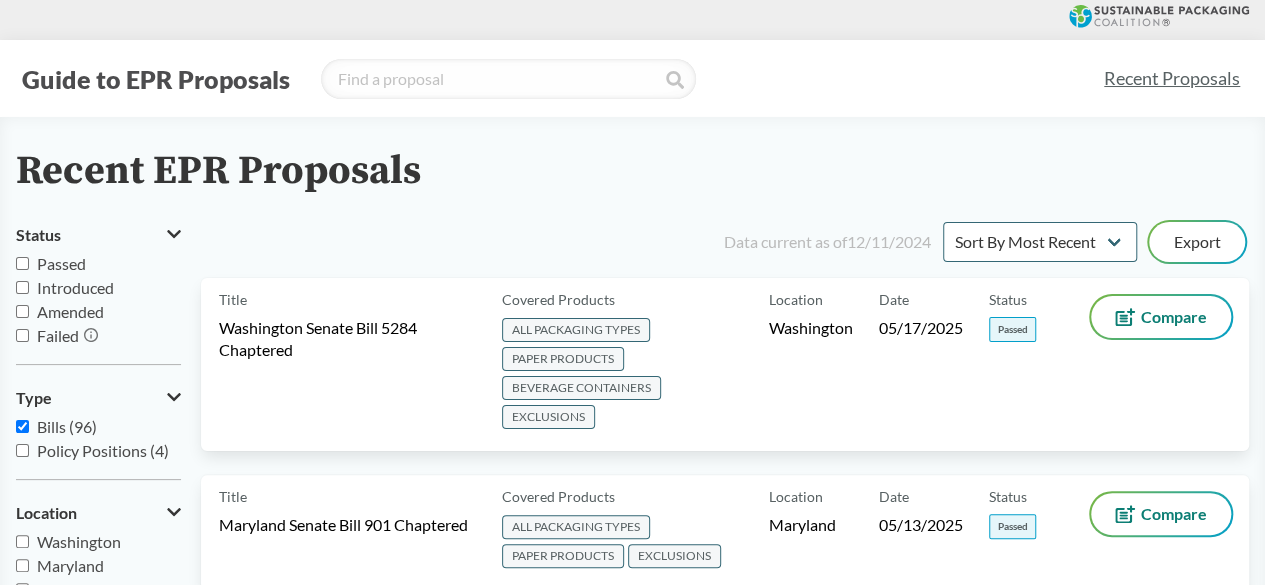 click on "Policy Positions (4)" at bounding box center (22, 450) 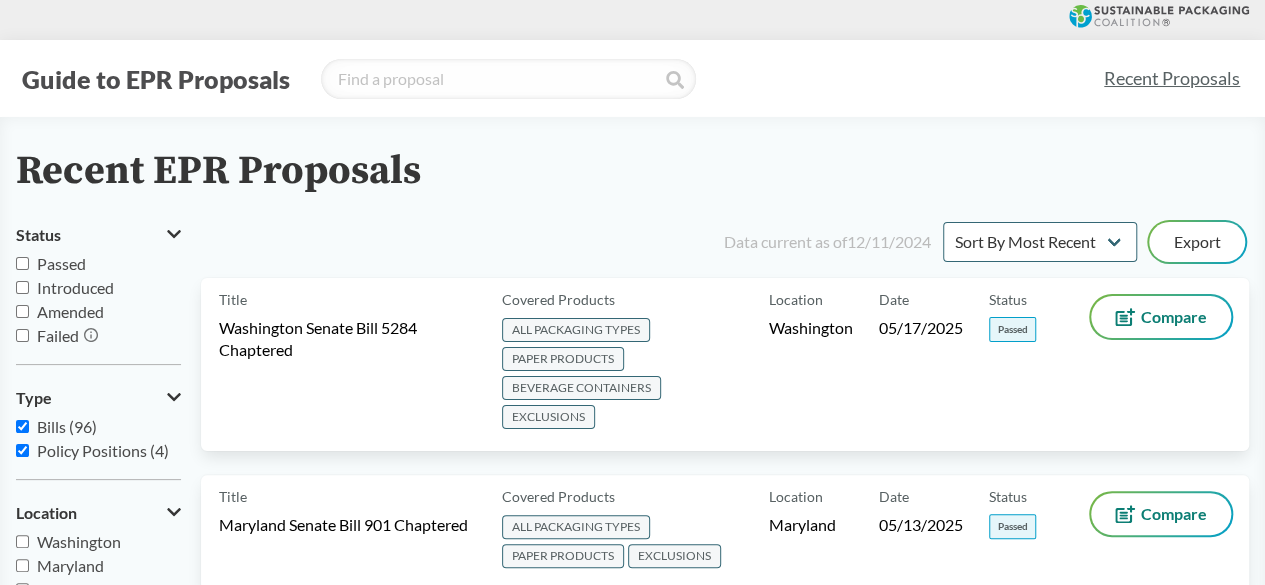 checkbox on "true" 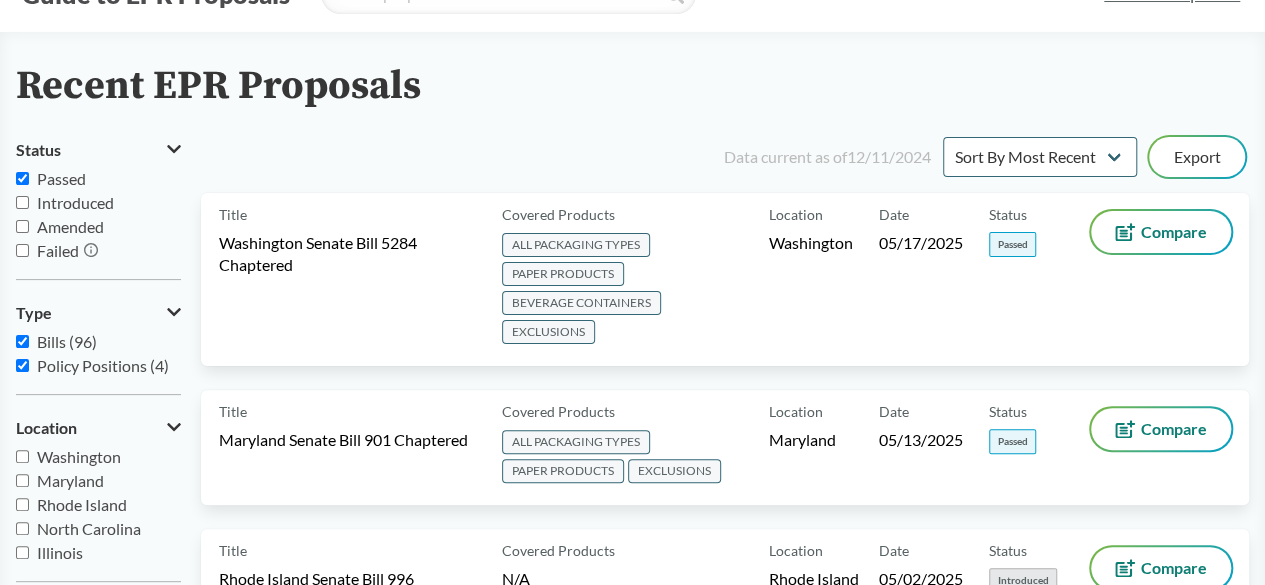 scroll, scrollTop: 0, scrollLeft: 0, axis: both 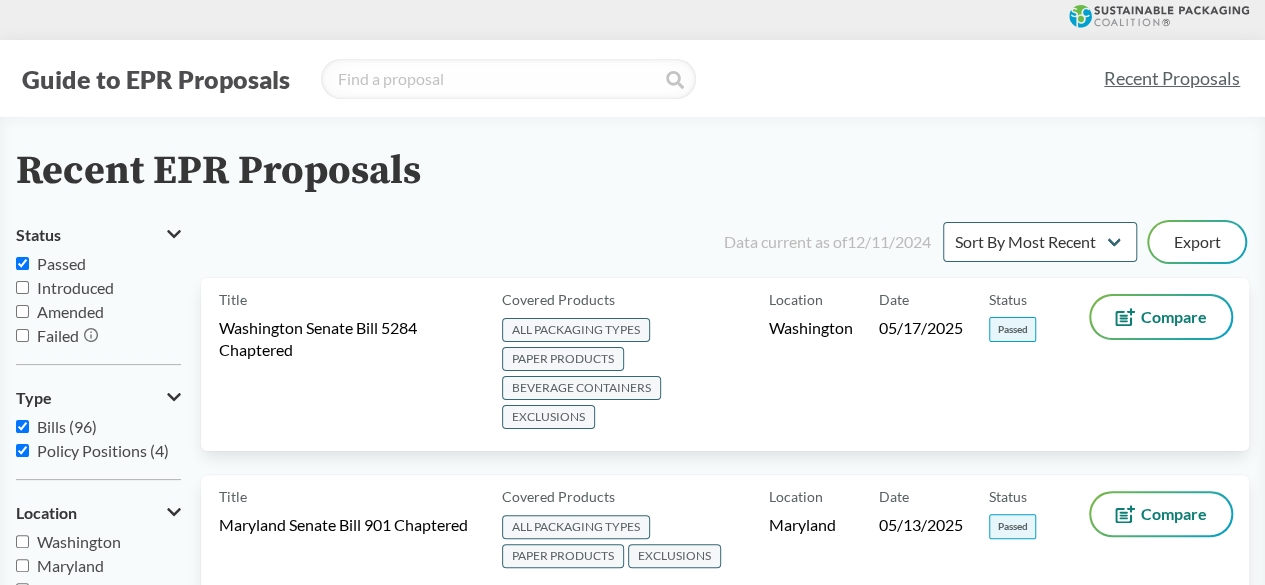 click on "Introduced" at bounding box center (22, 287) 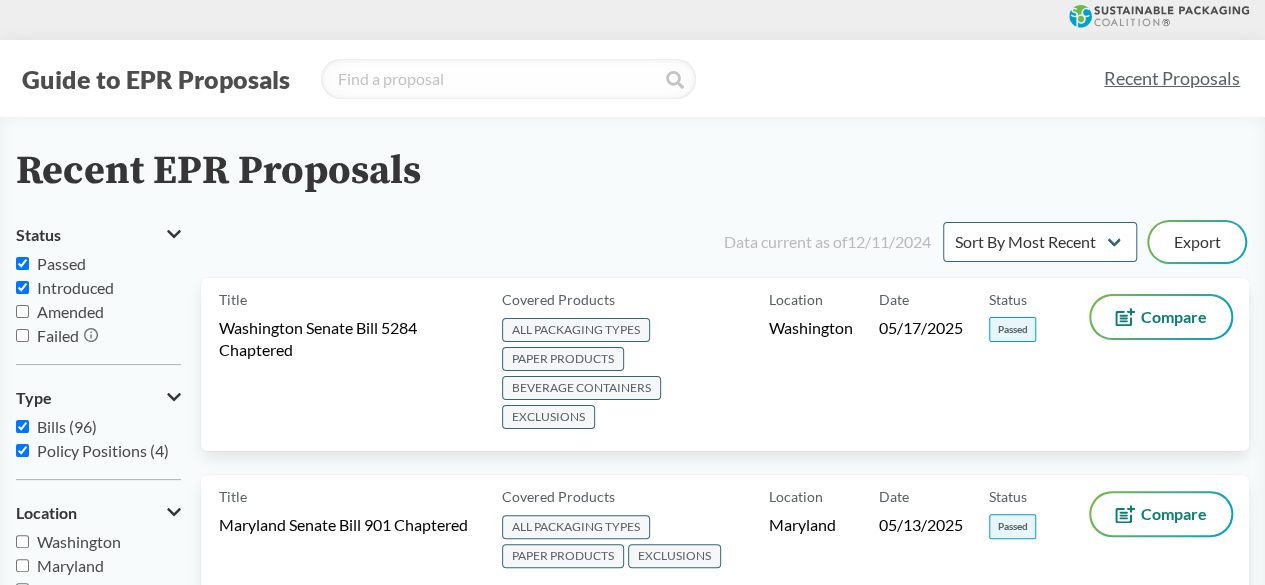 click on "Introduced" at bounding box center (22, 287) 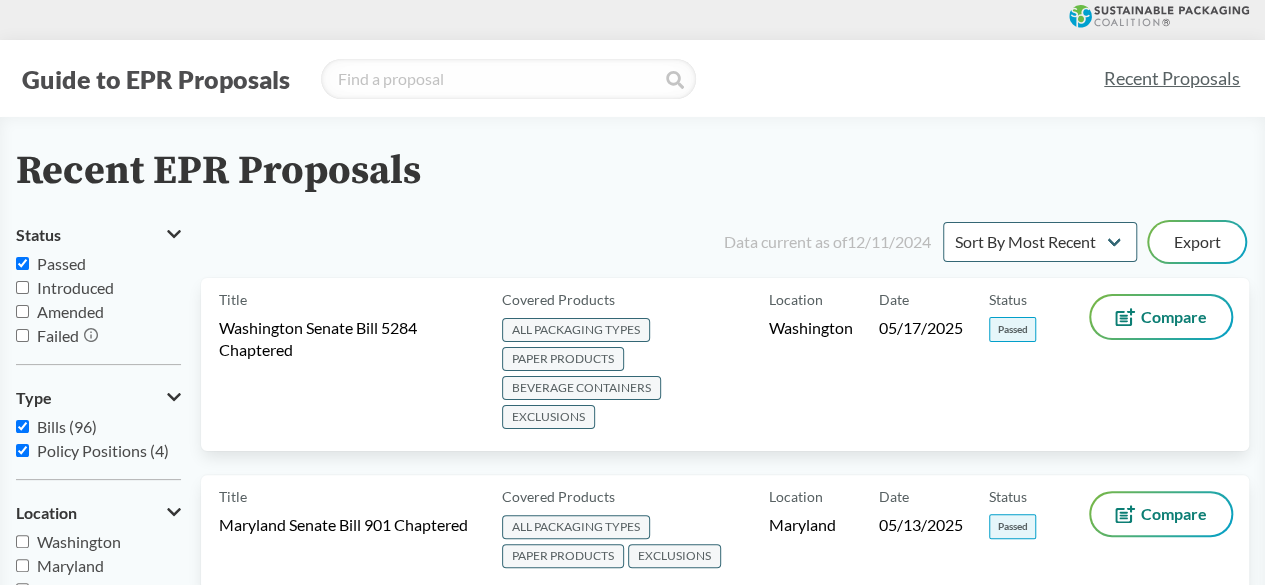 checkbox on "false" 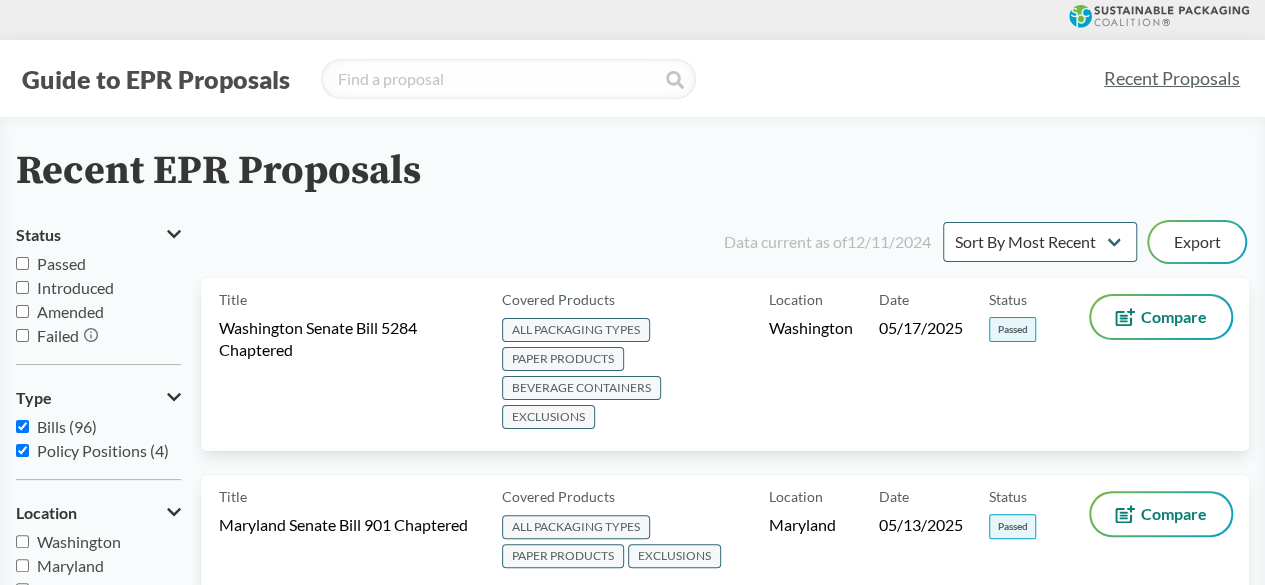 click on "Passed" at bounding box center (22, 263) 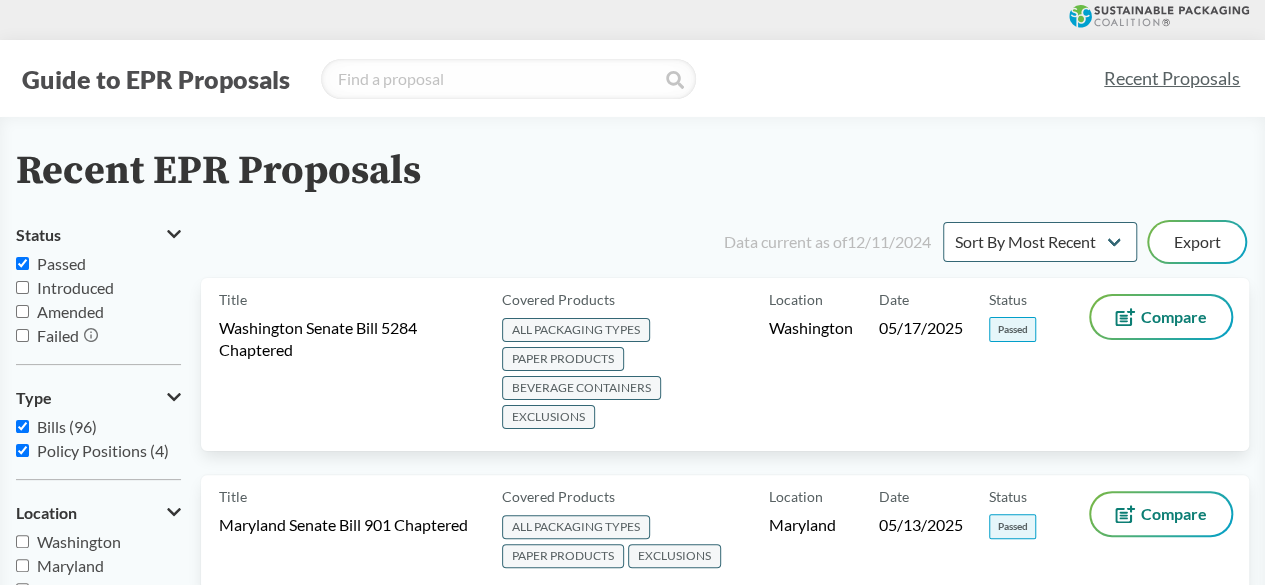 checkbox on "true" 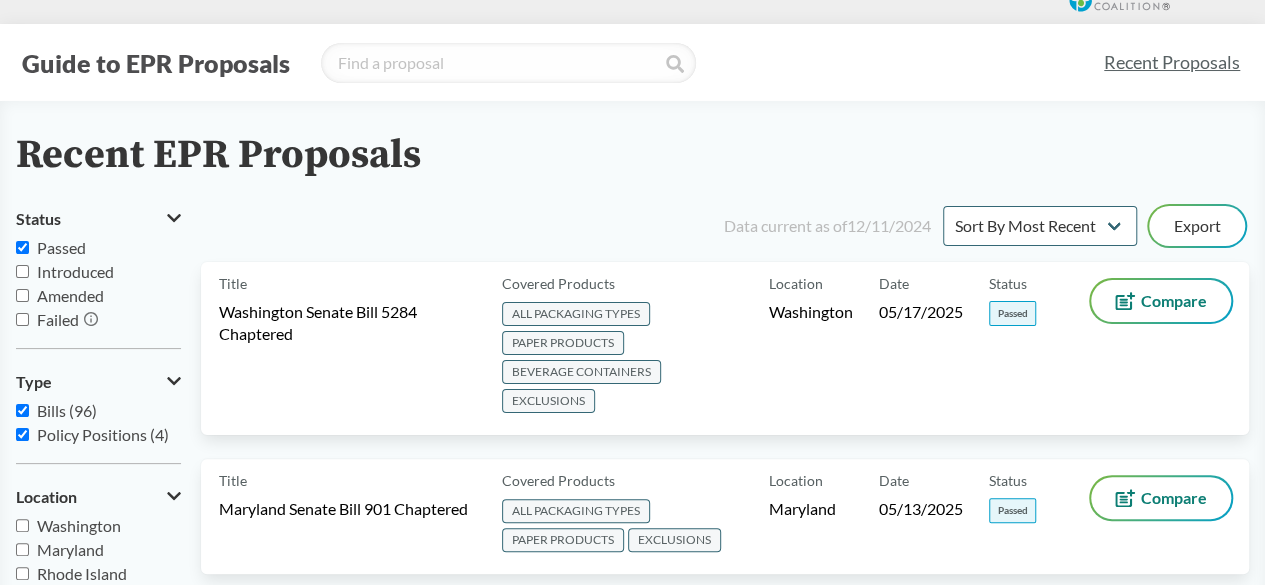 scroll, scrollTop: 200, scrollLeft: 0, axis: vertical 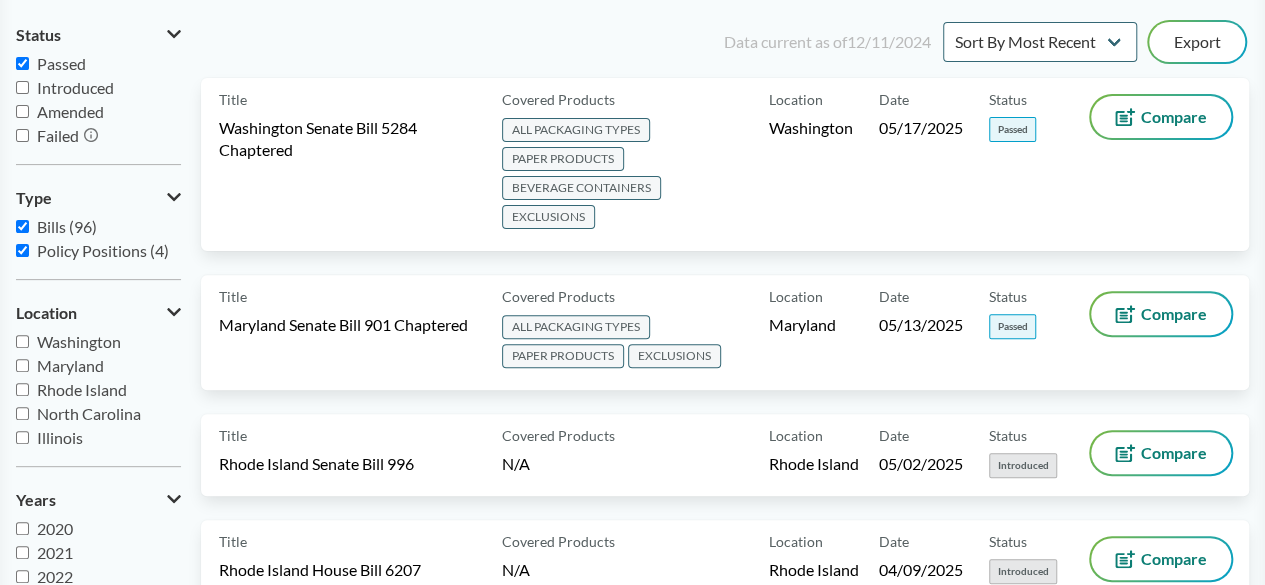 click on "Policy Positions (4)" at bounding box center [22, 250] 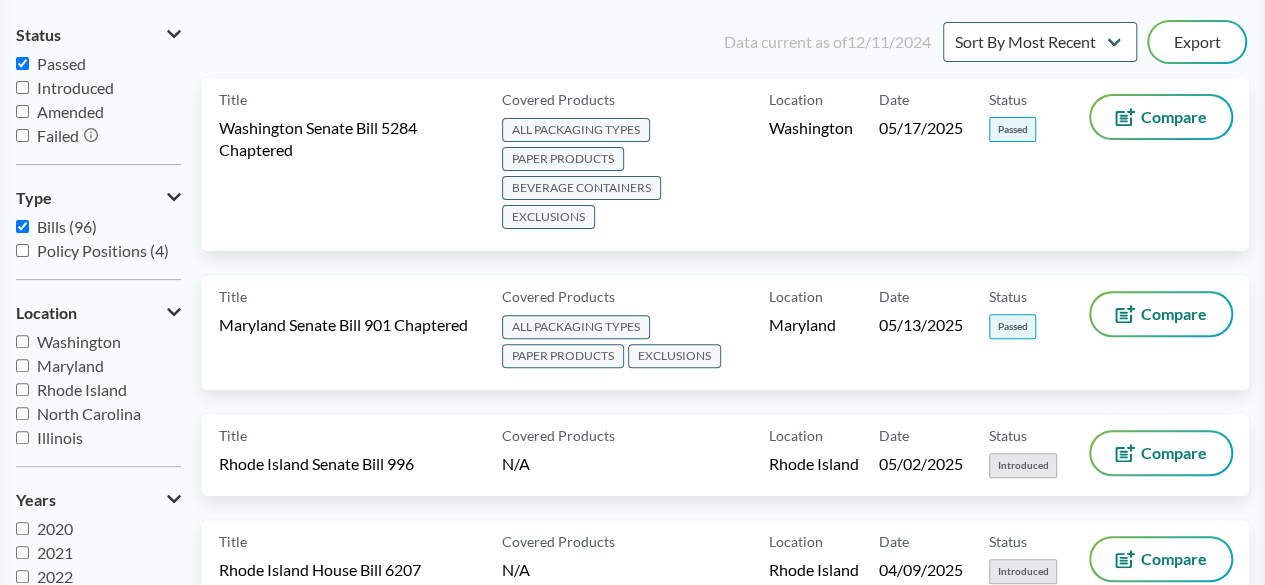 checkbox on "false" 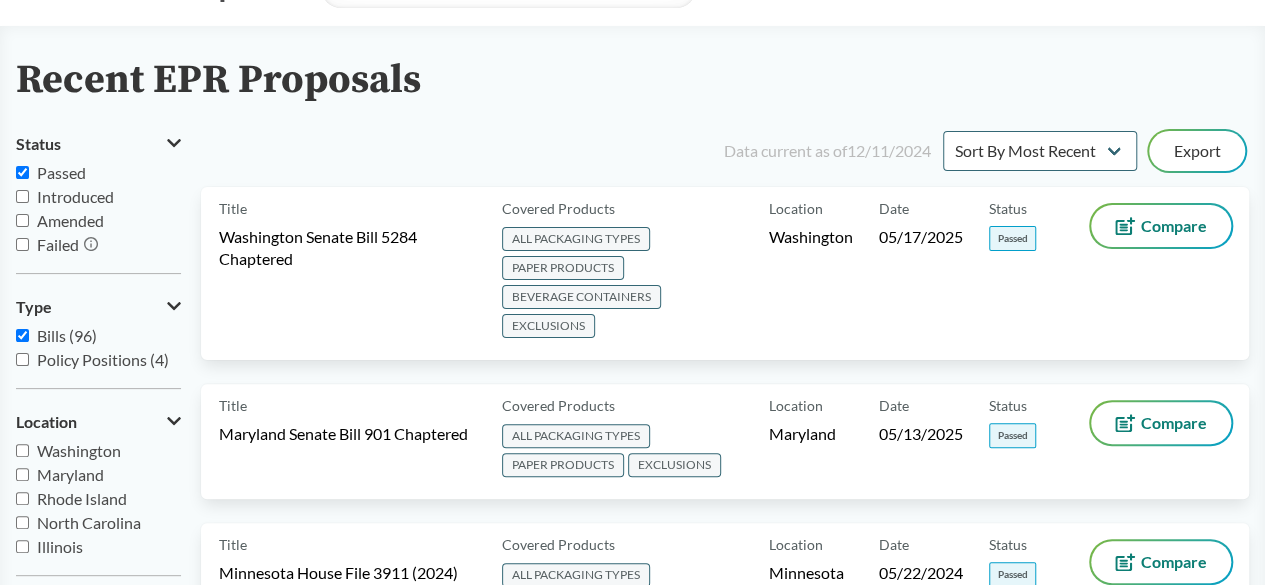 scroll, scrollTop: 18, scrollLeft: 0, axis: vertical 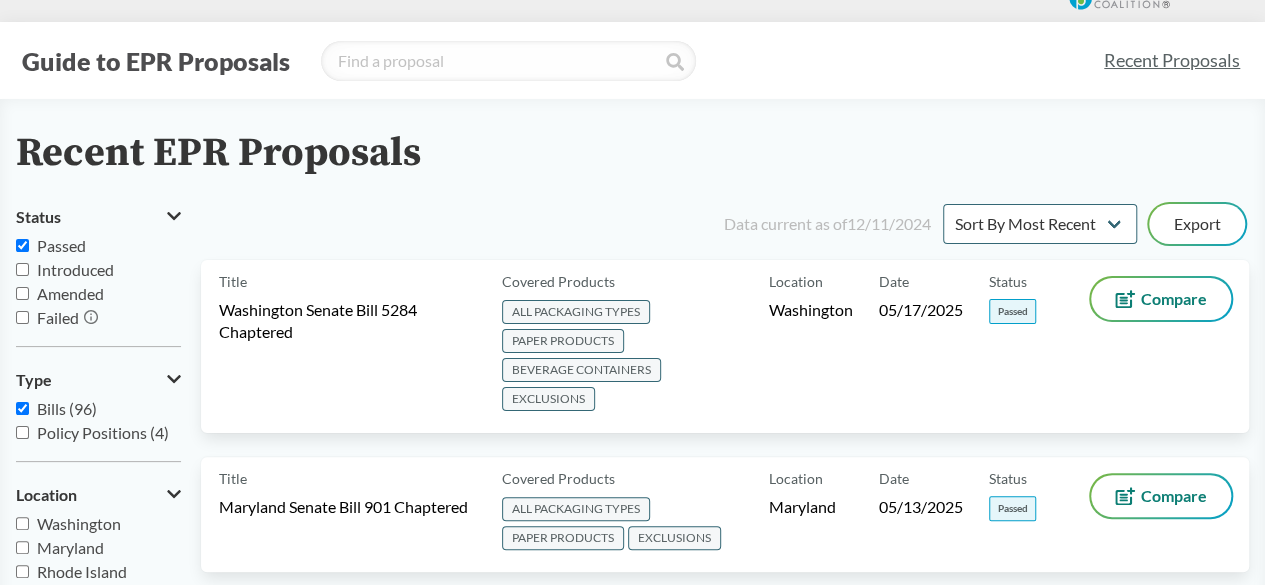 click on "Passed" at bounding box center [22, 245] 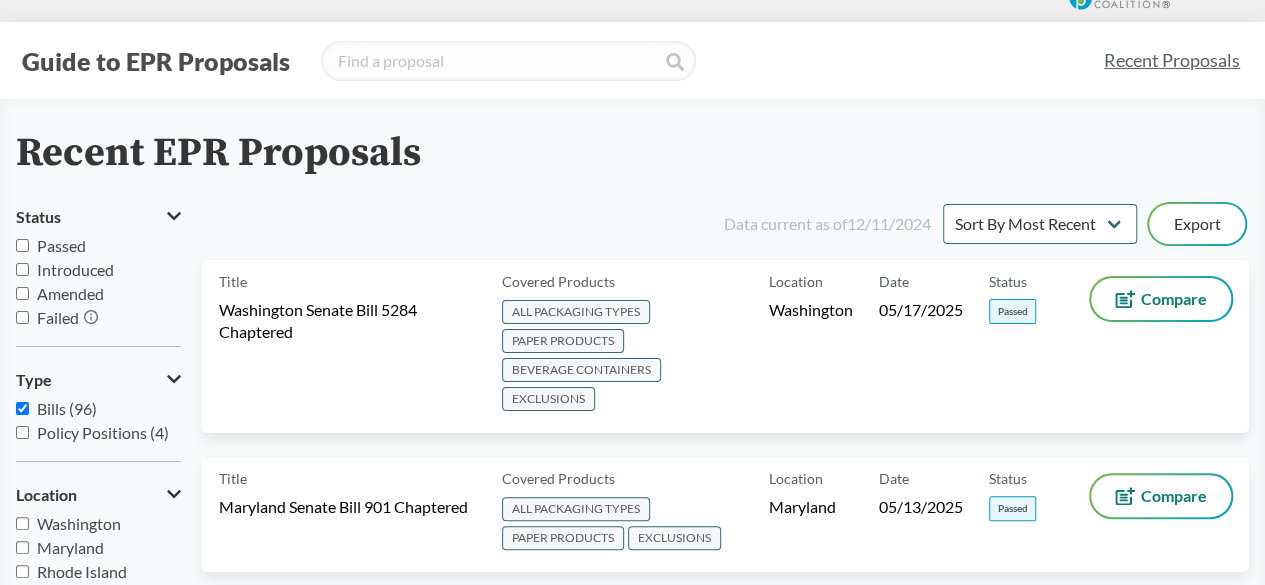 click on "Passed" at bounding box center (22, 245) 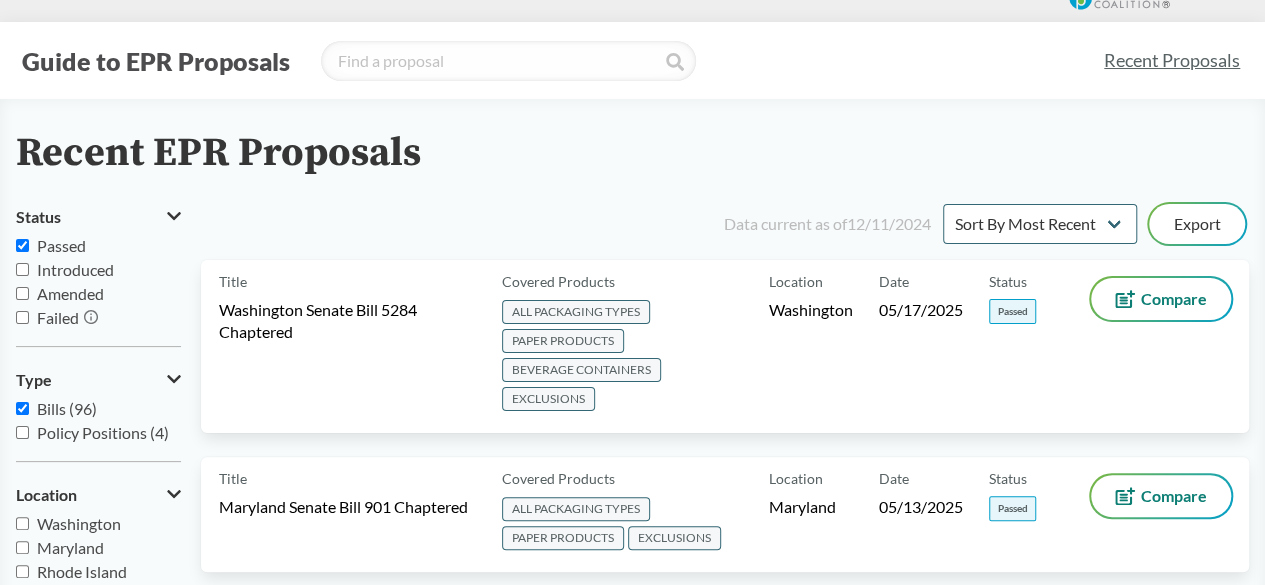 checkbox on "true" 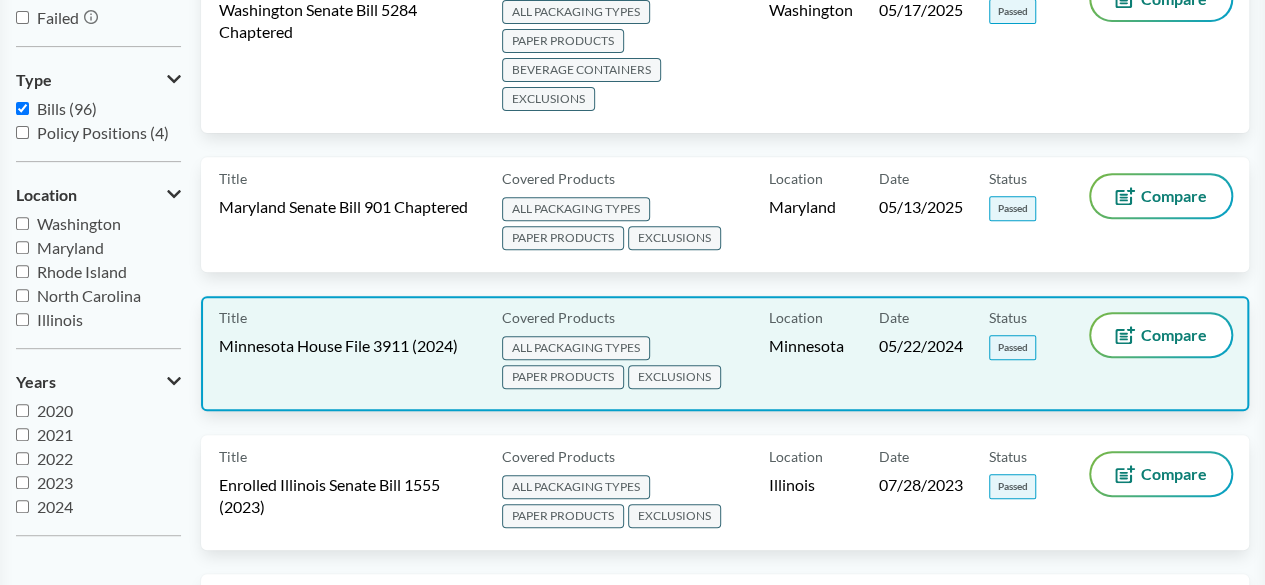 scroll, scrollTop: 418, scrollLeft: 0, axis: vertical 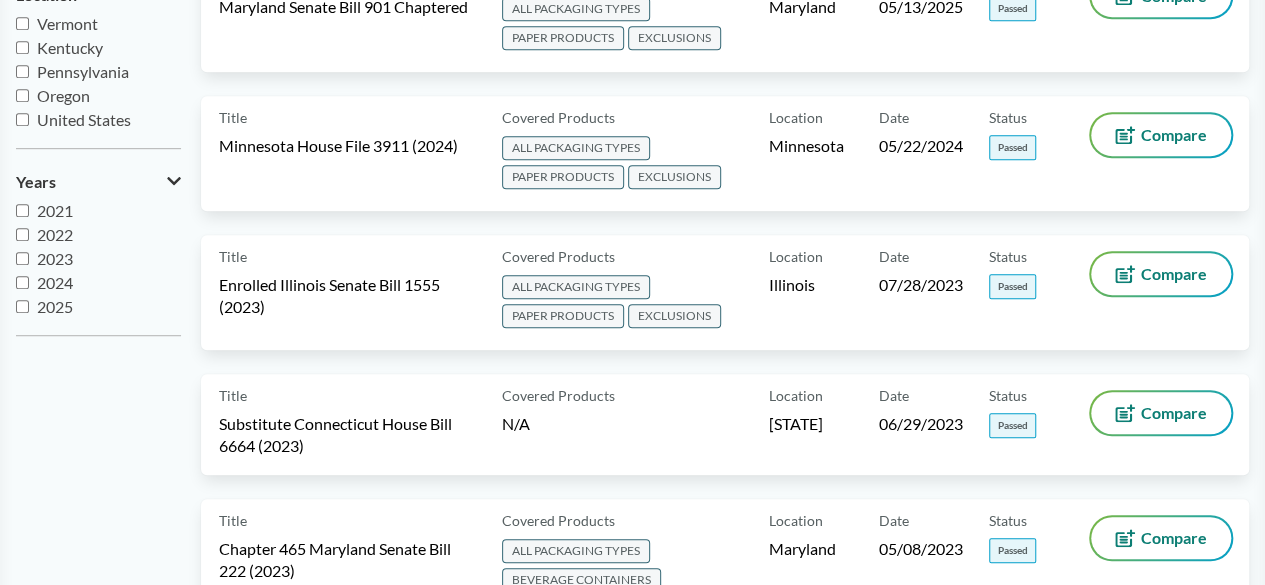 click on "Oregon" at bounding box center (22, 95) 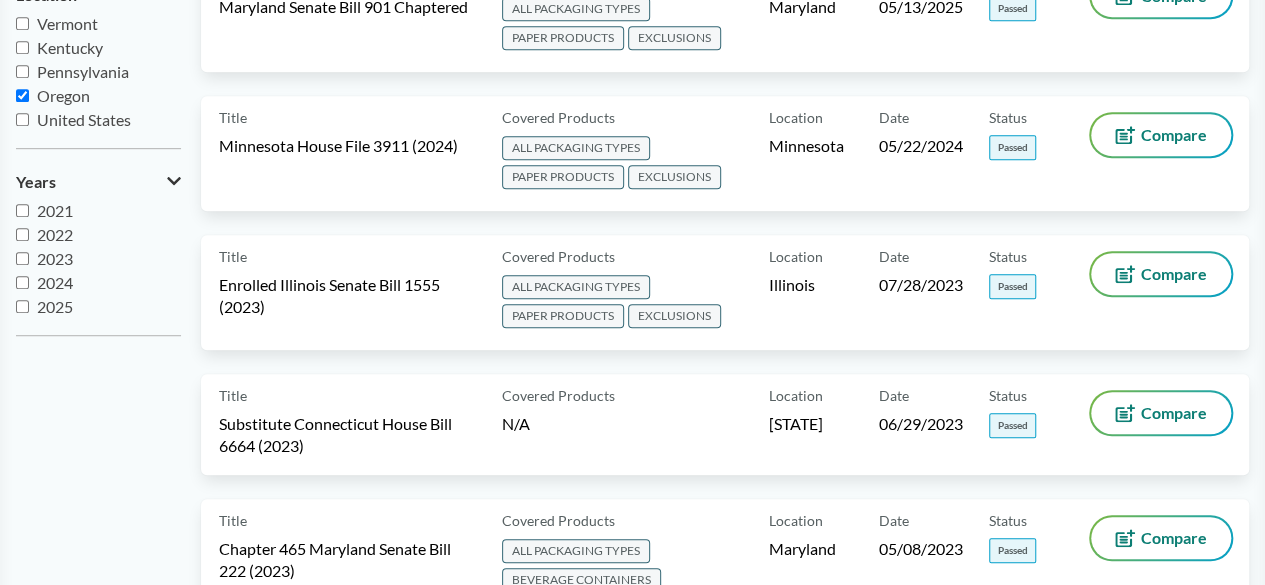 checkbox on "true" 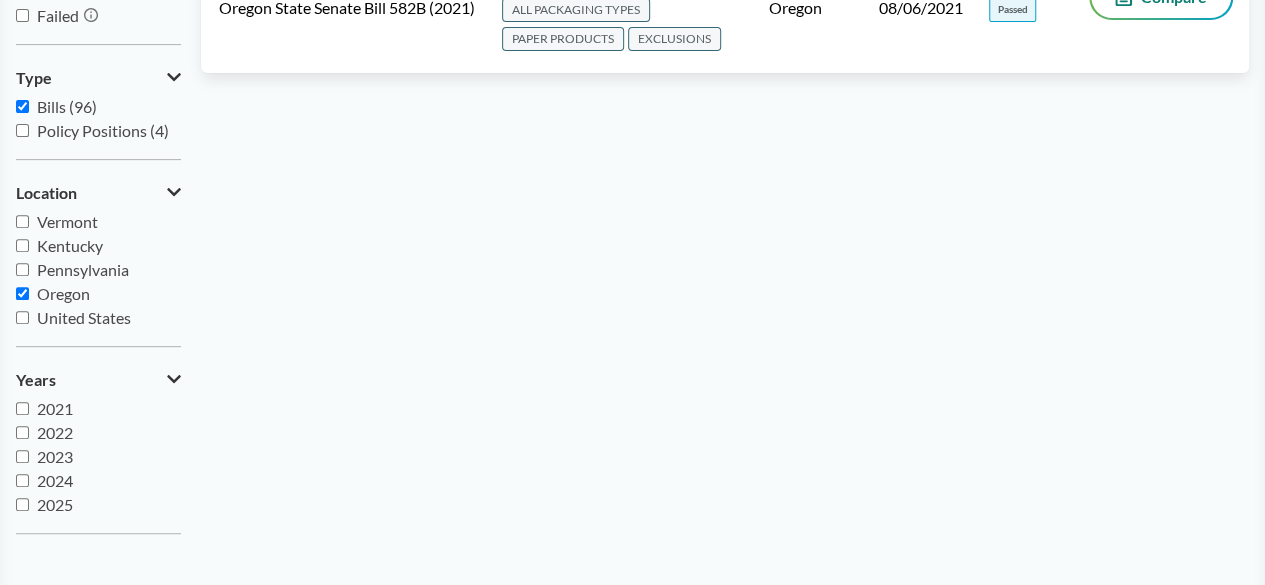 scroll, scrollTop: 318, scrollLeft: 0, axis: vertical 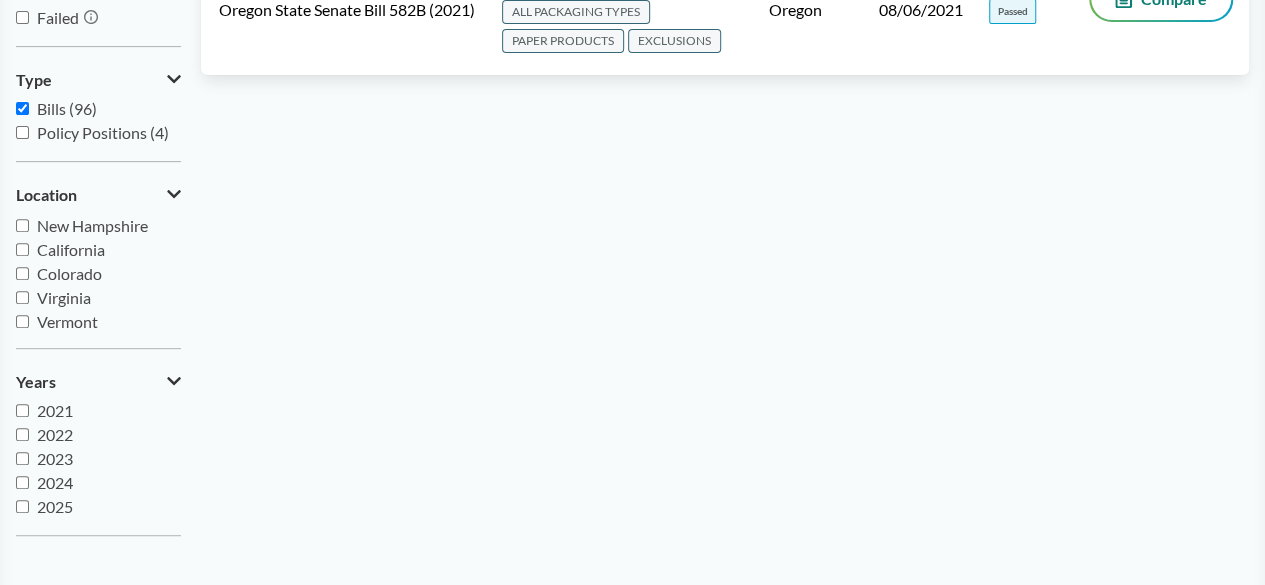 click on "Colorado" at bounding box center (22, 273) 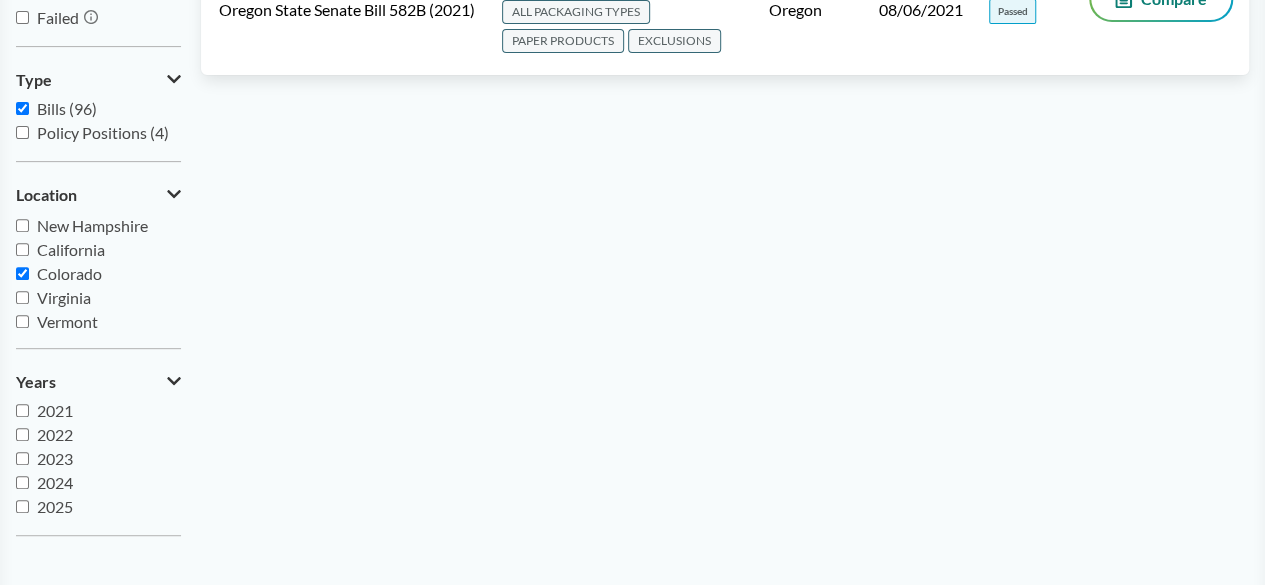 checkbox on "true" 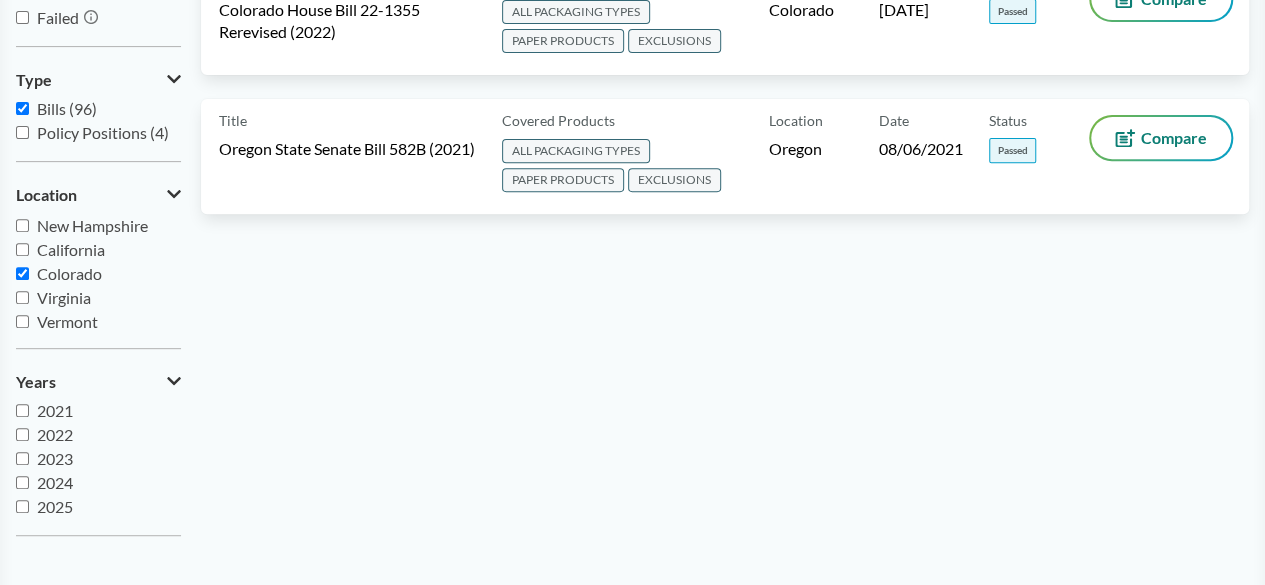 click on "California" at bounding box center (22, 249) 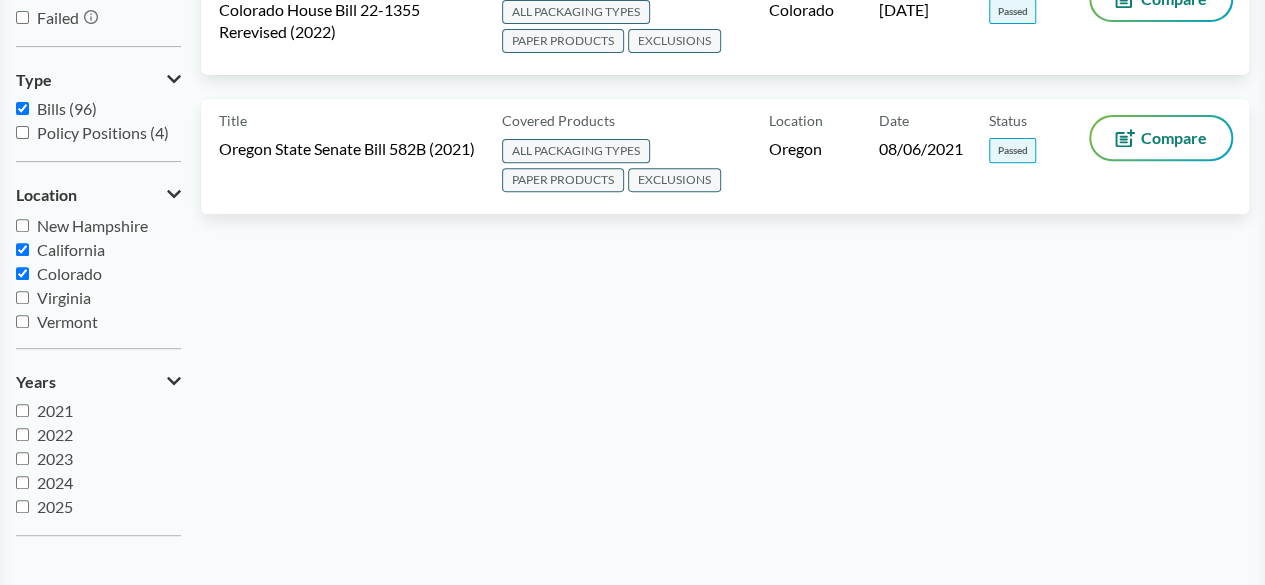 checkbox on "true" 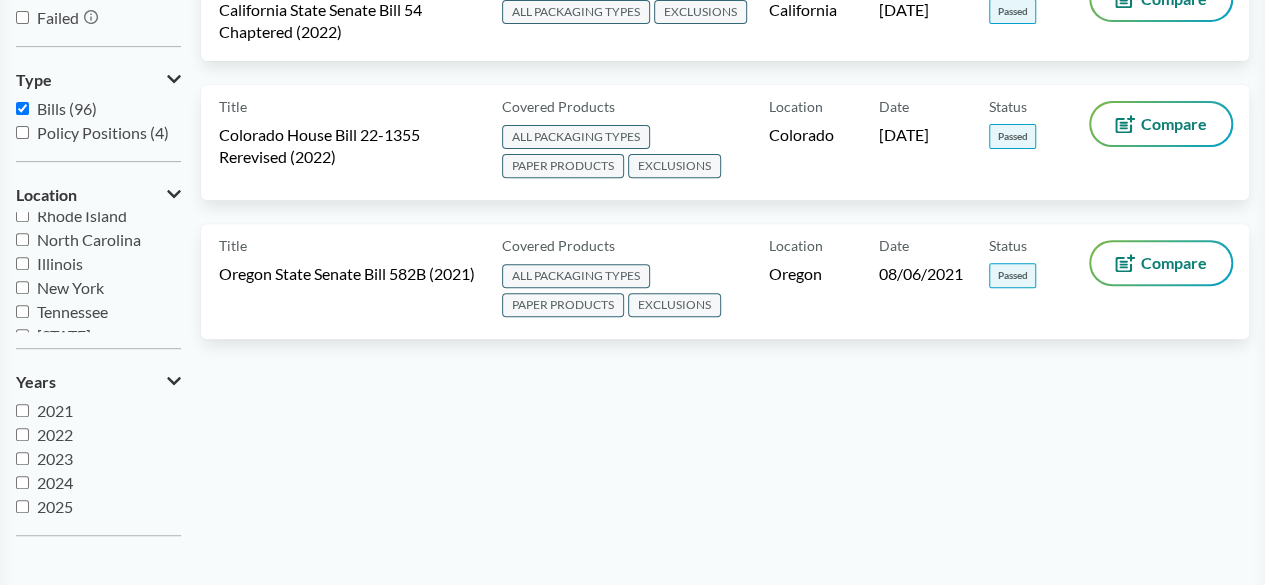 scroll, scrollTop: 0, scrollLeft: 0, axis: both 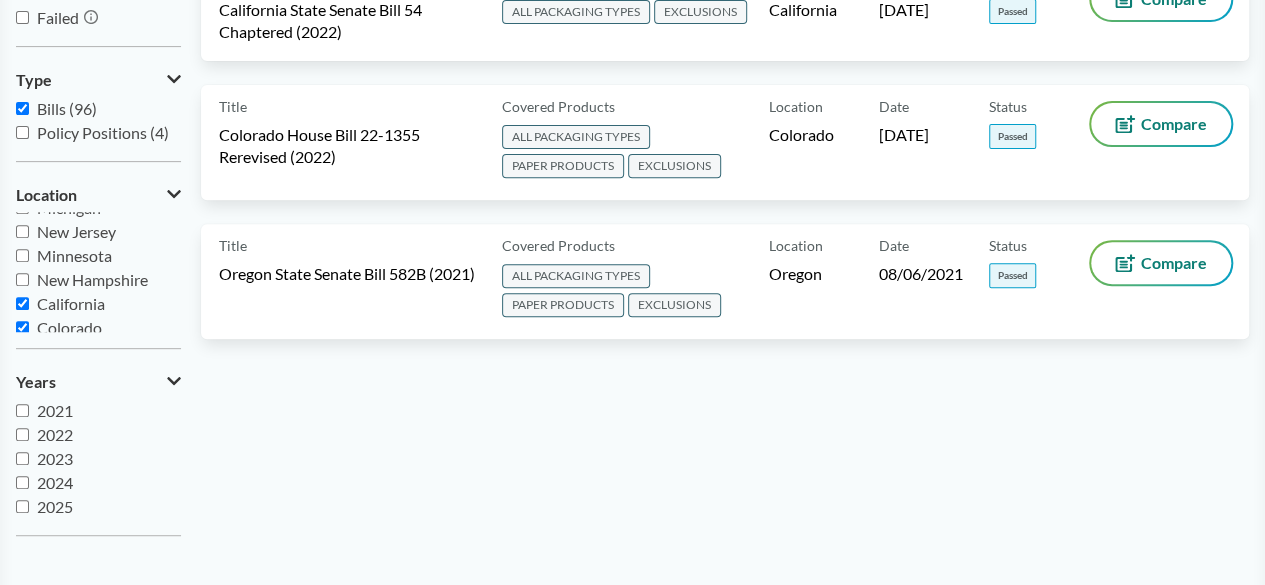 click on "Minnesota" at bounding box center [22, 255] 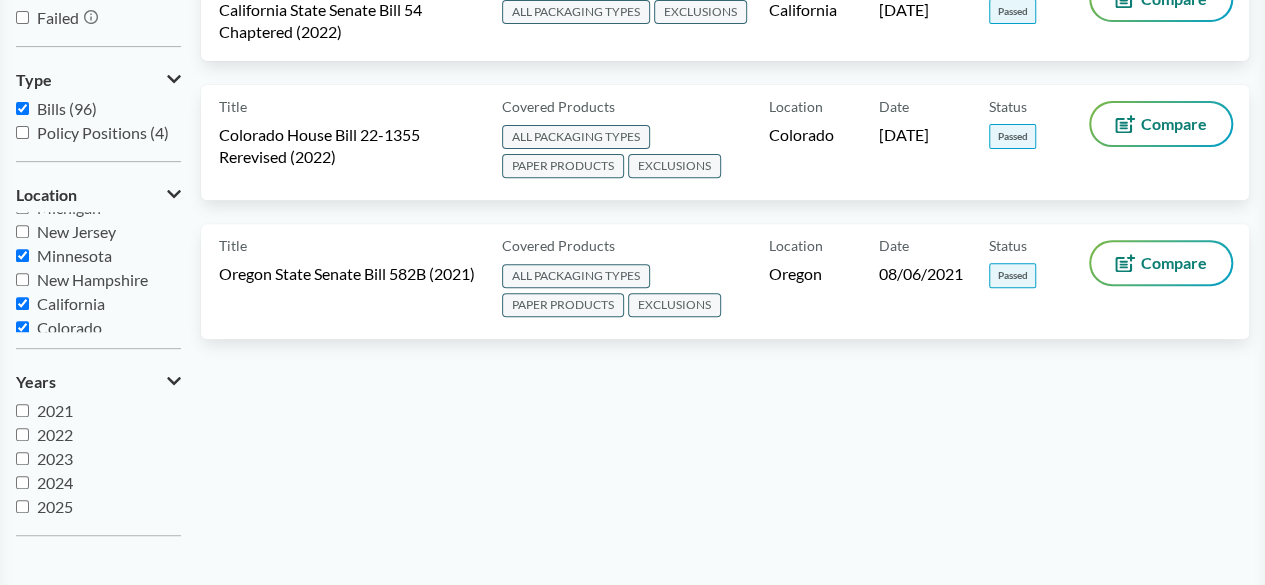 checkbox on "true" 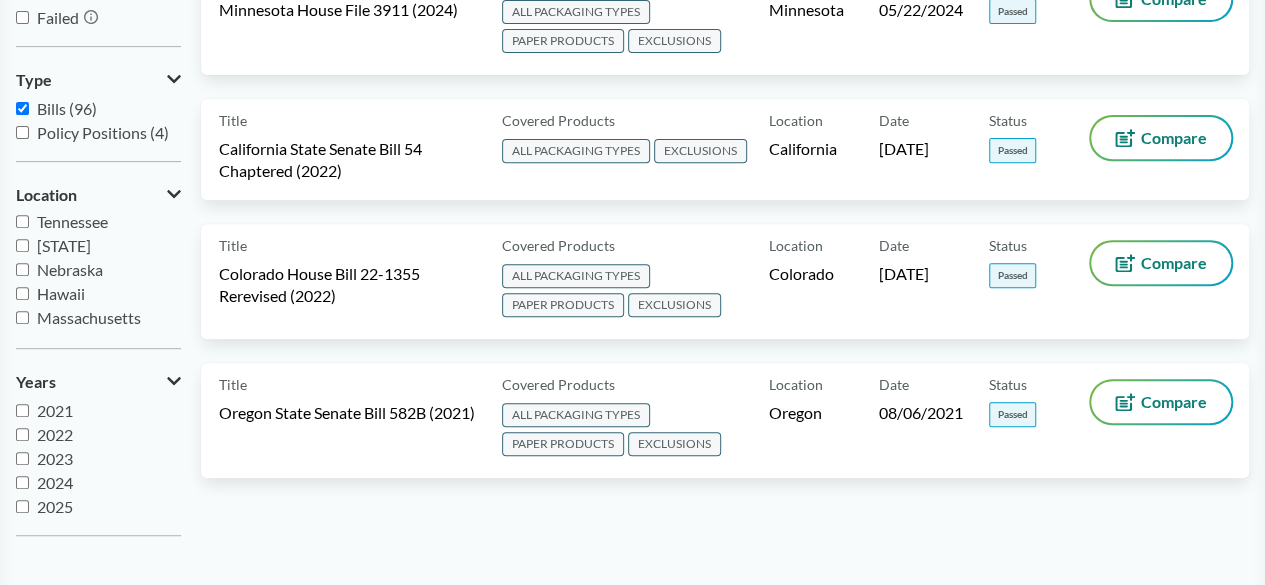 scroll, scrollTop: 0, scrollLeft: 0, axis: both 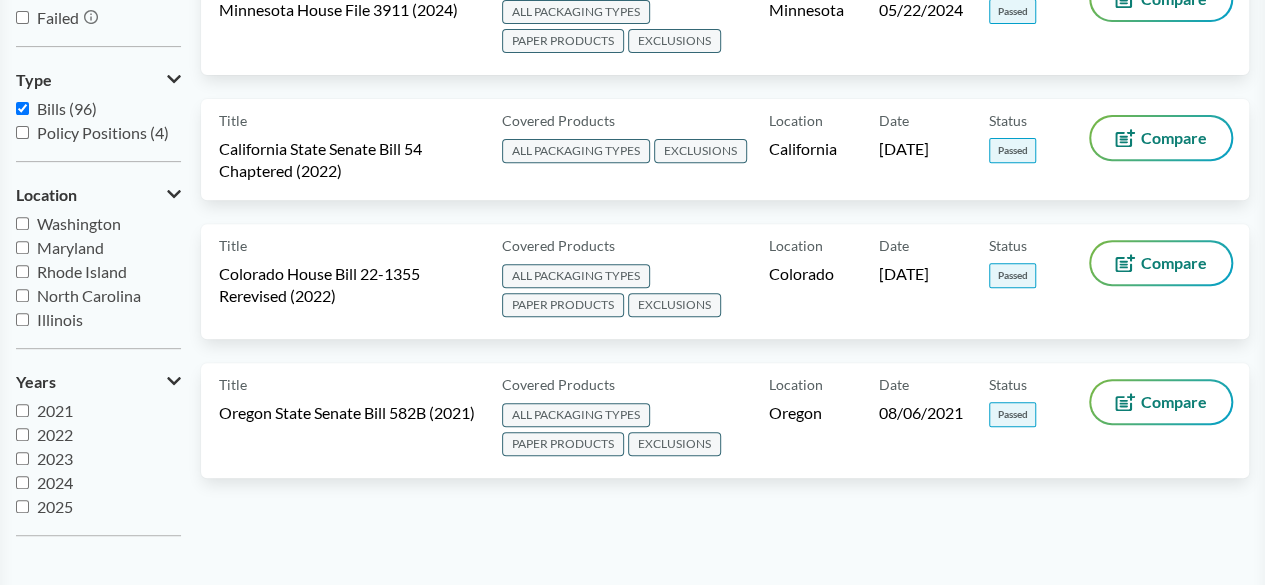 click on "Maryland" at bounding box center (22, 247) 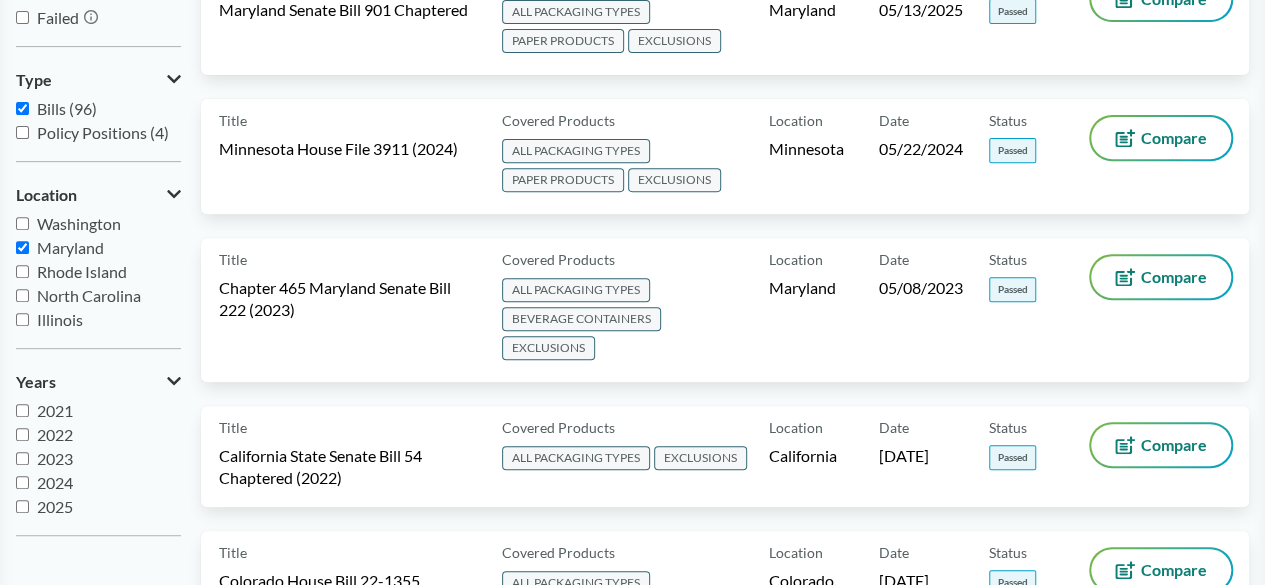 click on "Washington" at bounding box center [22, 223] 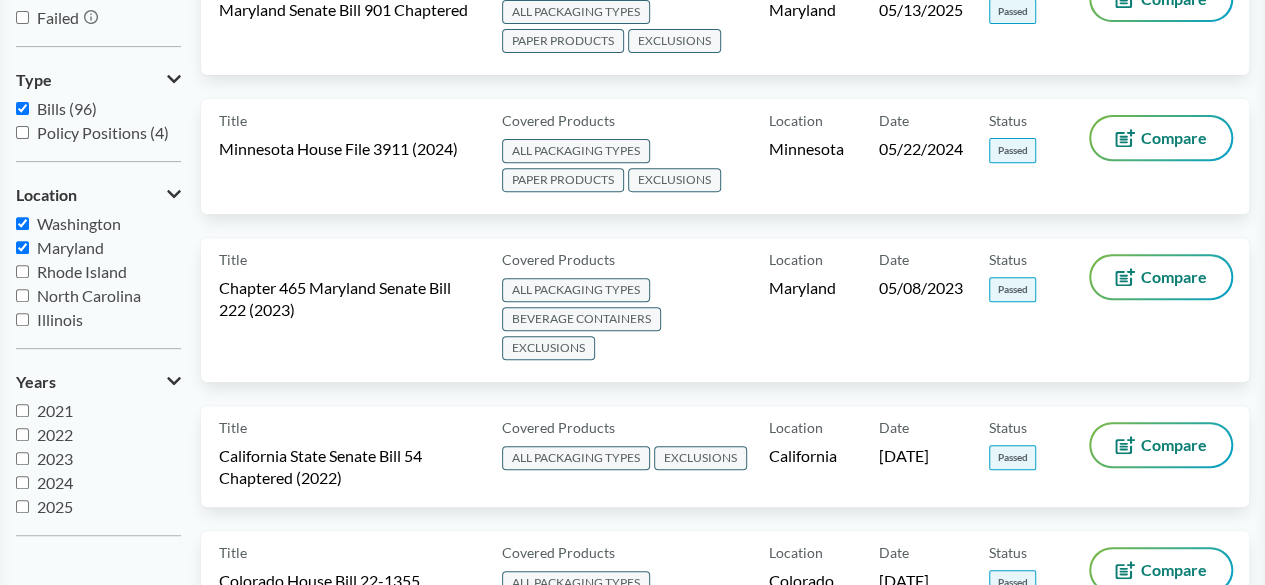 checkbox on "true" 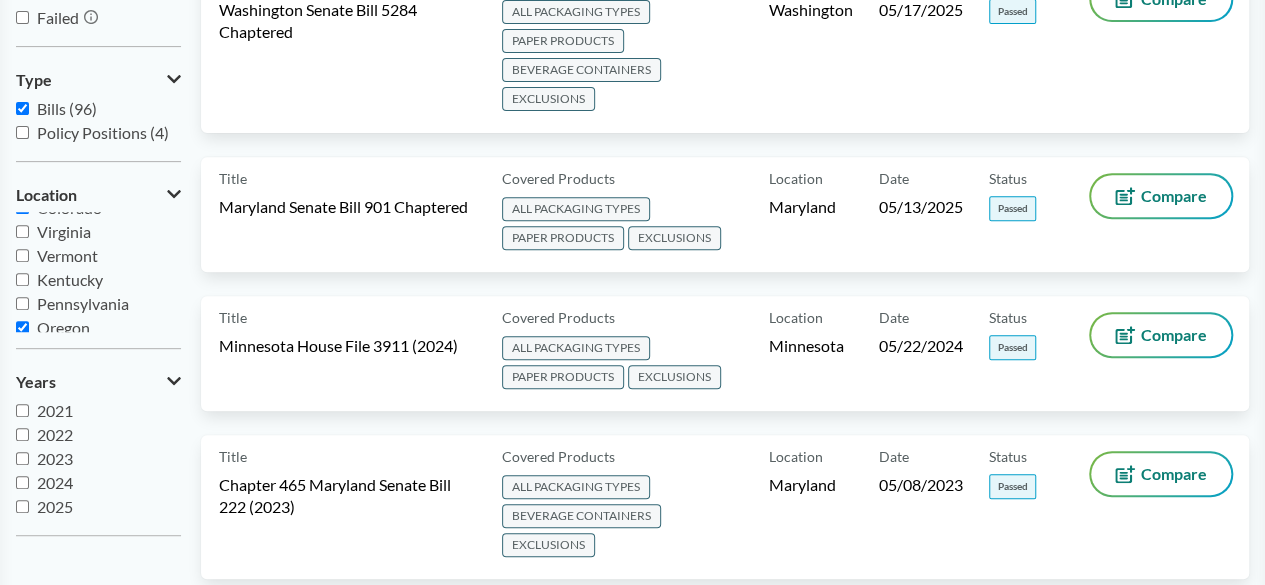 scroll, scrollTop: 432, scrollLeft: 0, axis: vertical 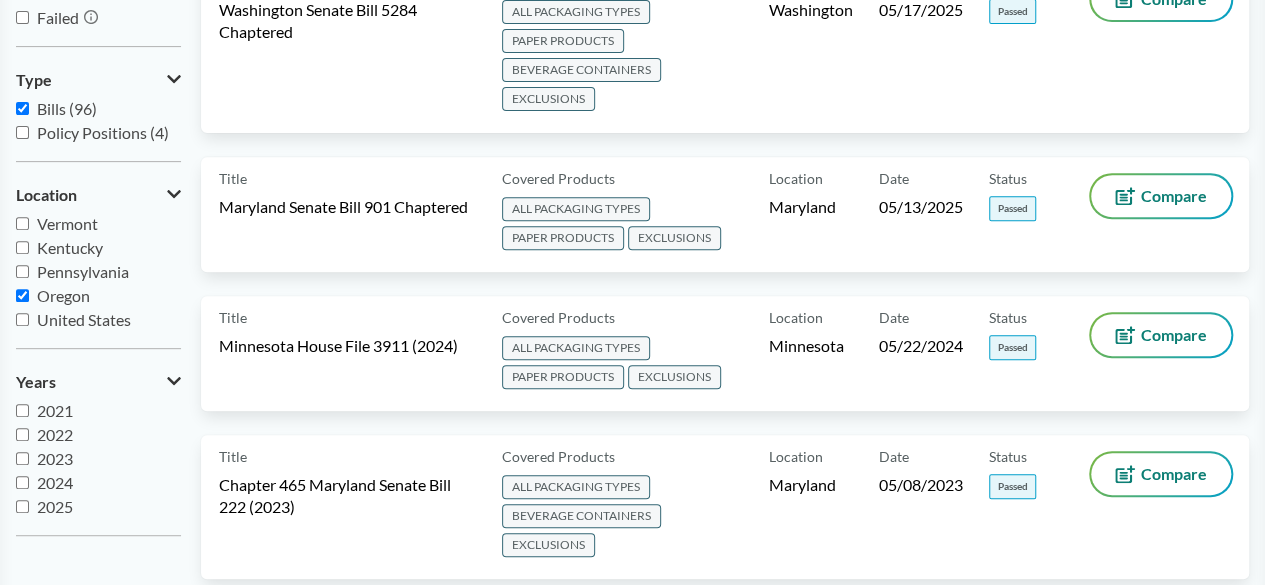 click on "Policy Positions (4)" at bounding box center [22, 132] 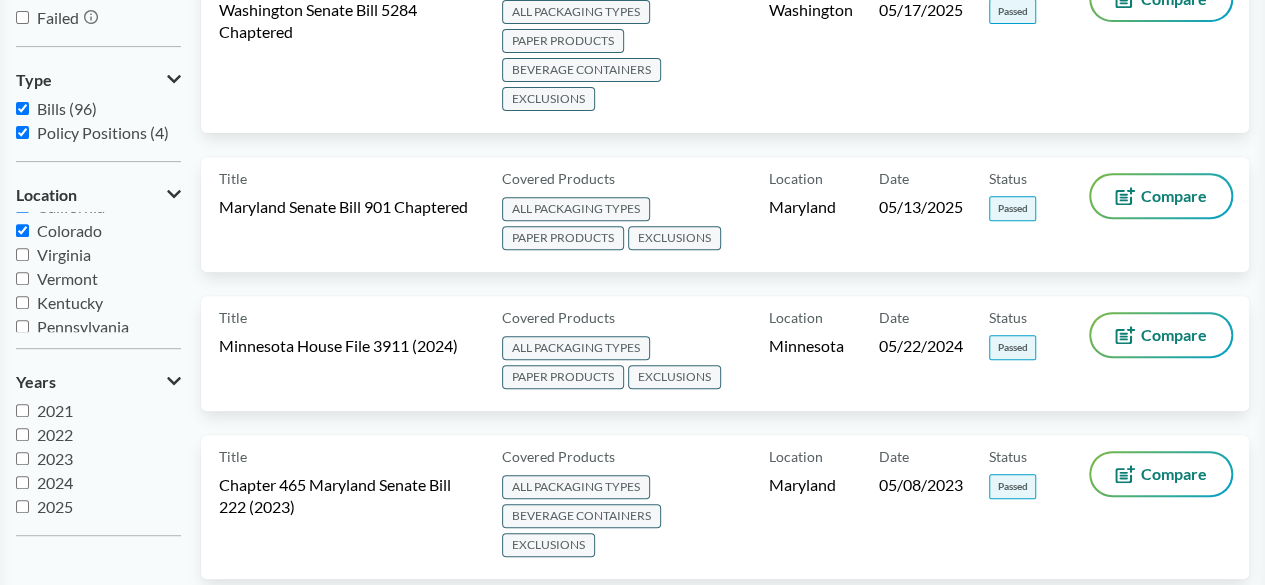 scroll, scrollTop: 432, scrollLeft: 0, axis: vertical 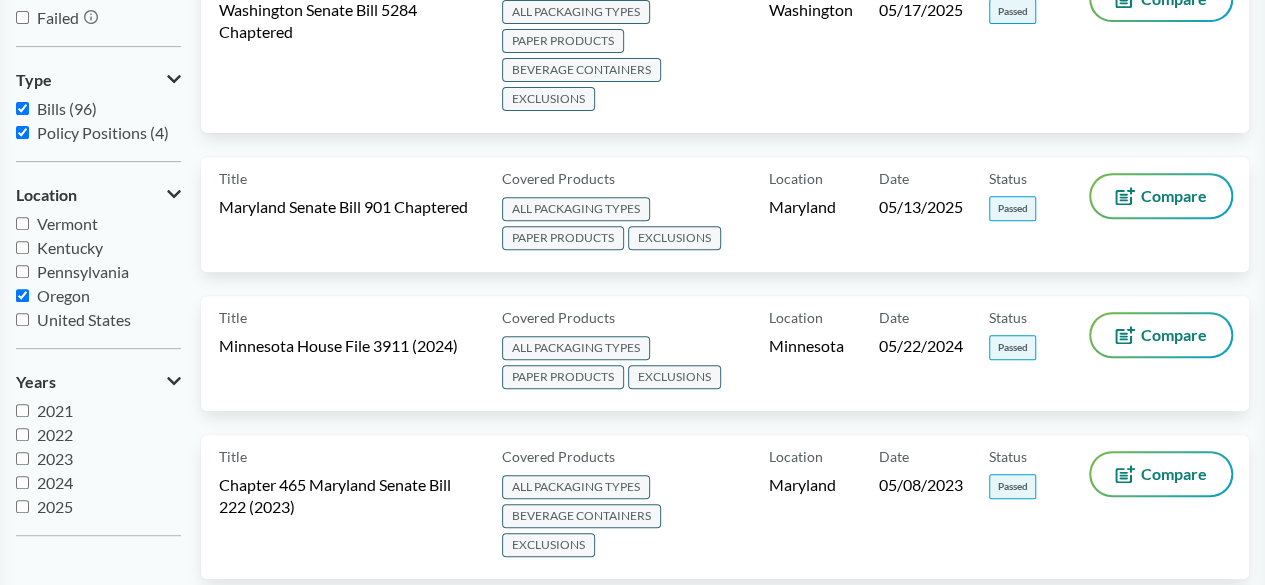 click on "Policy Positions (4)" at bounding box center [22, 132] 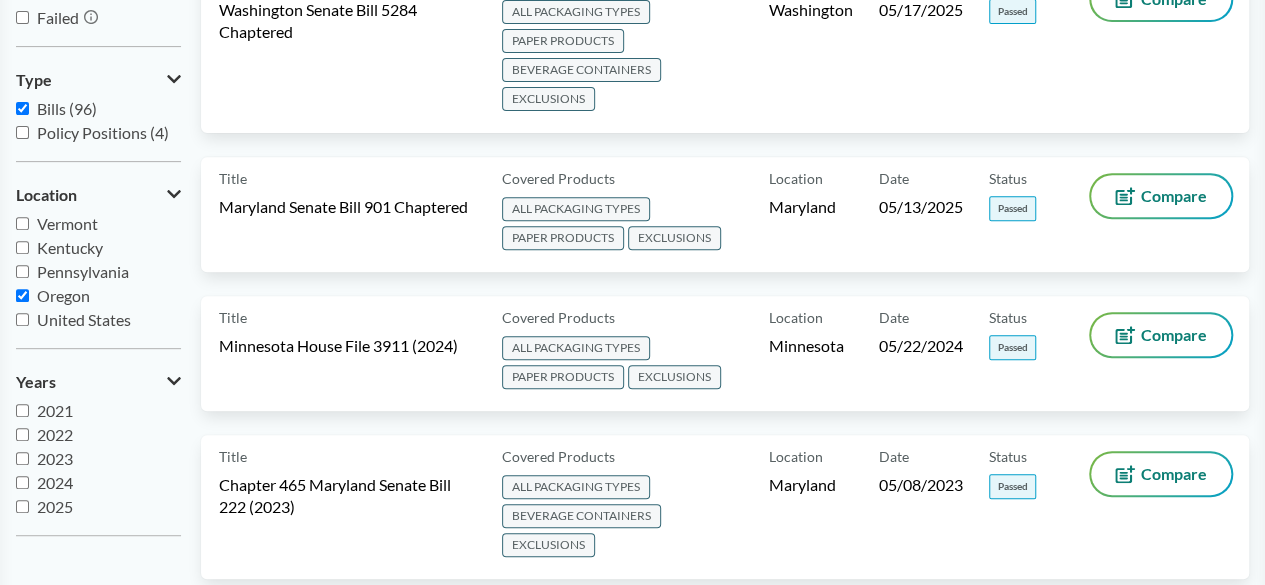 checkbox on "false" 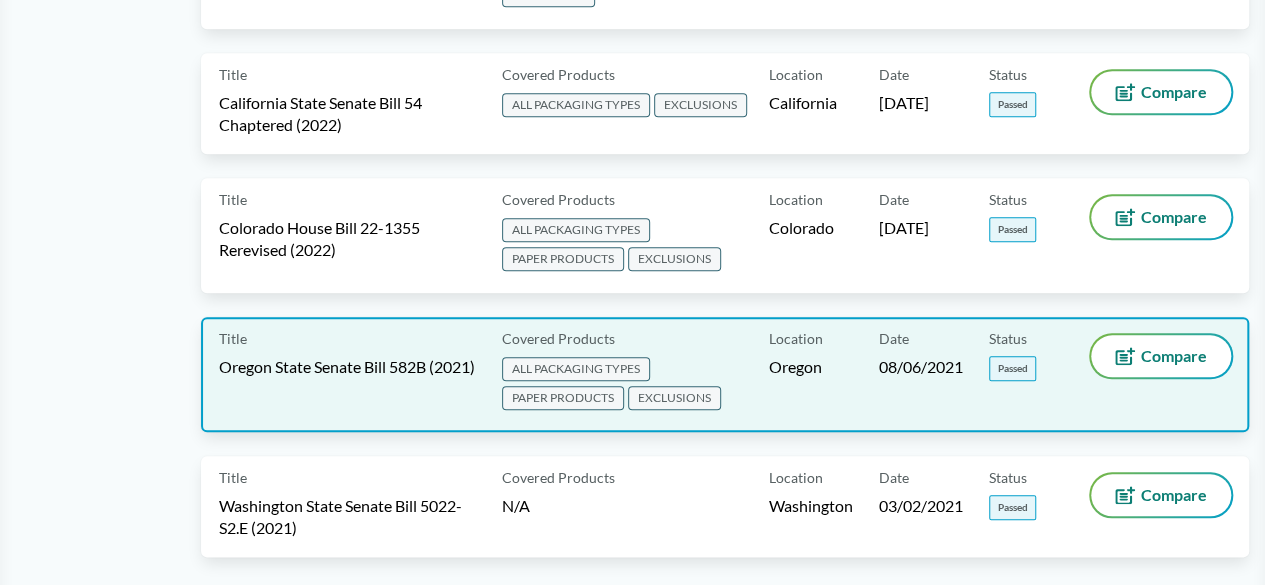 scroll, scrollTop: 900, scrollLeft: 0, axis: vertical 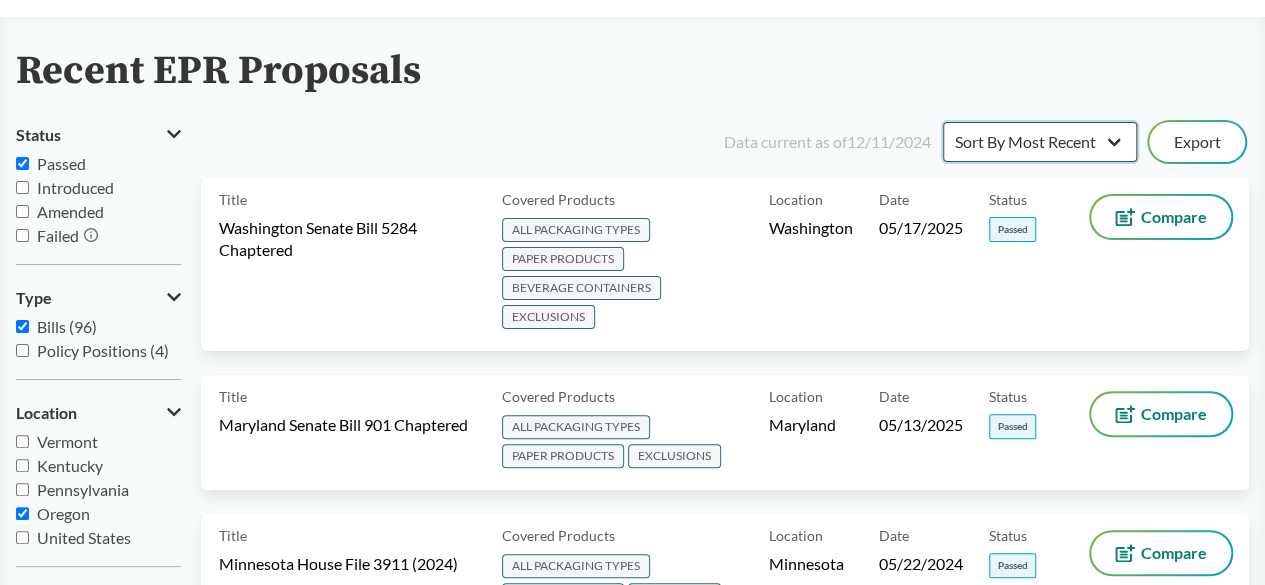 click on "Sort By Most Recent Sort By Status" at bounding box center [1040, 142] 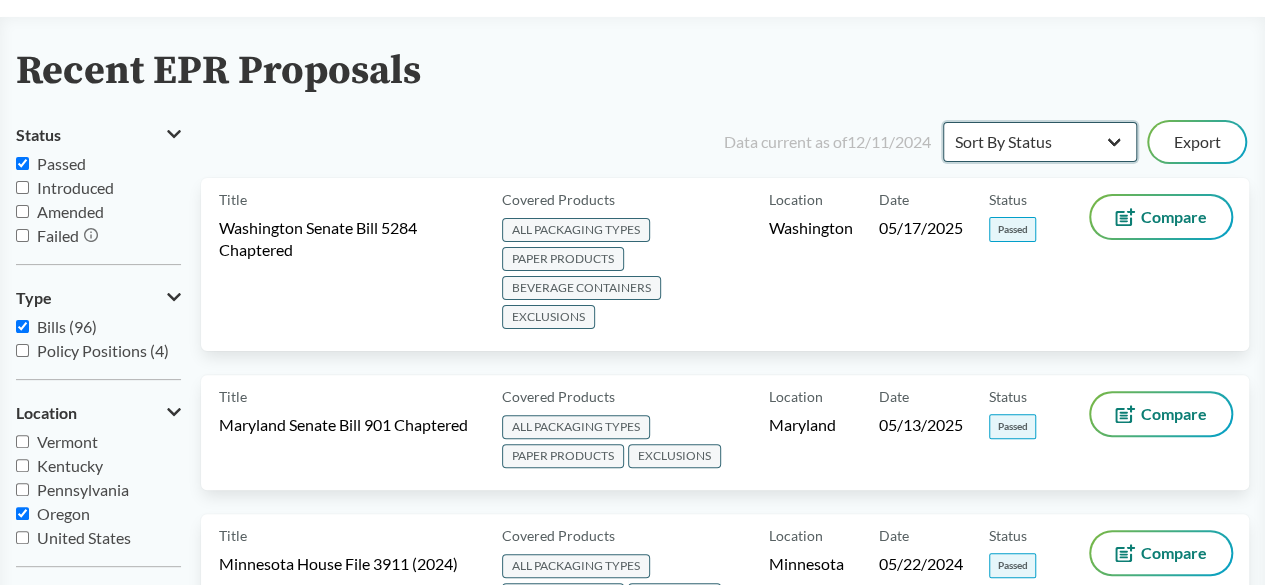click on "Sort By Most Recent Sort By Status" at bounding box center (1040, 142) 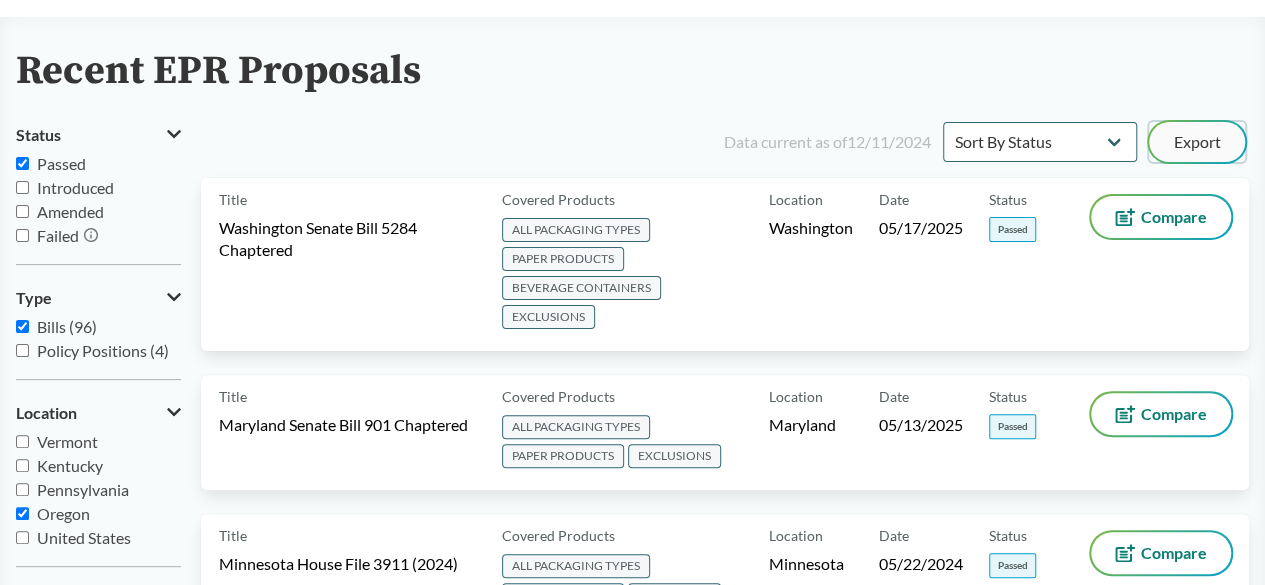 click on "Export" at bounding box center [1197, 142] 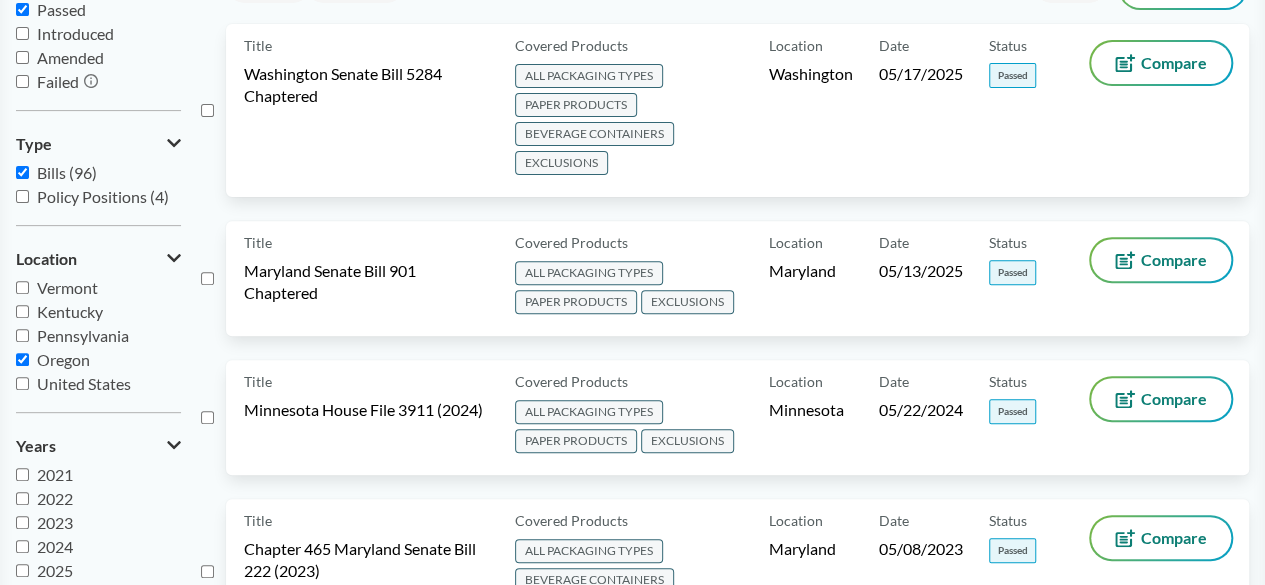 scroll, scrollTop: 0, scrollLeft: 0, axis: both 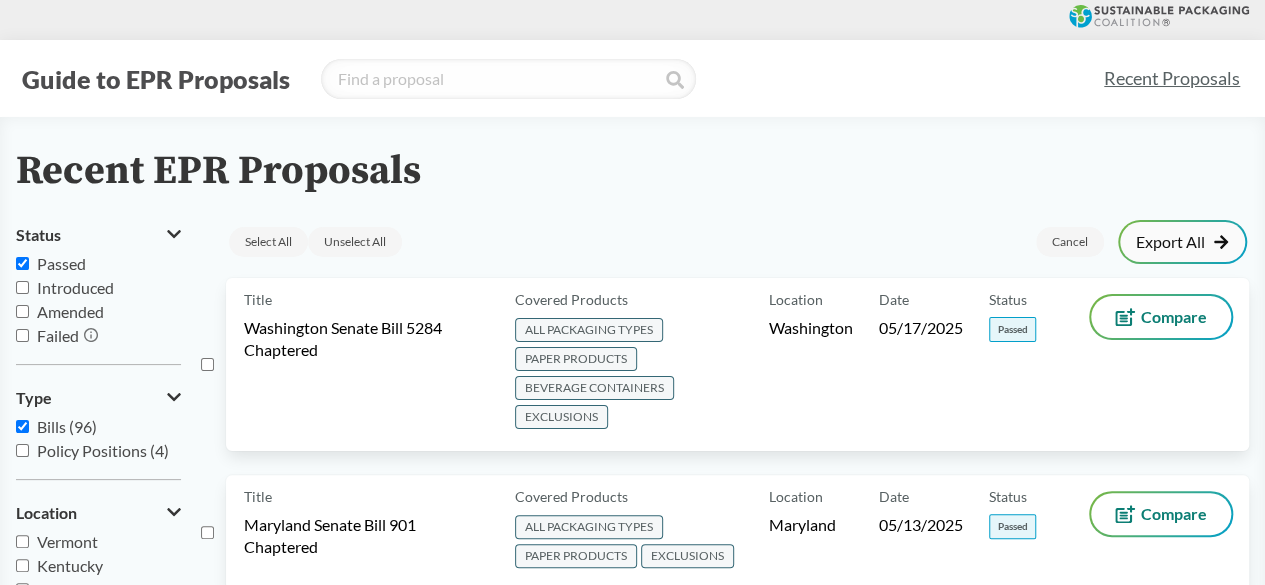 click on "Export All" at bounding box center (1182, 242) 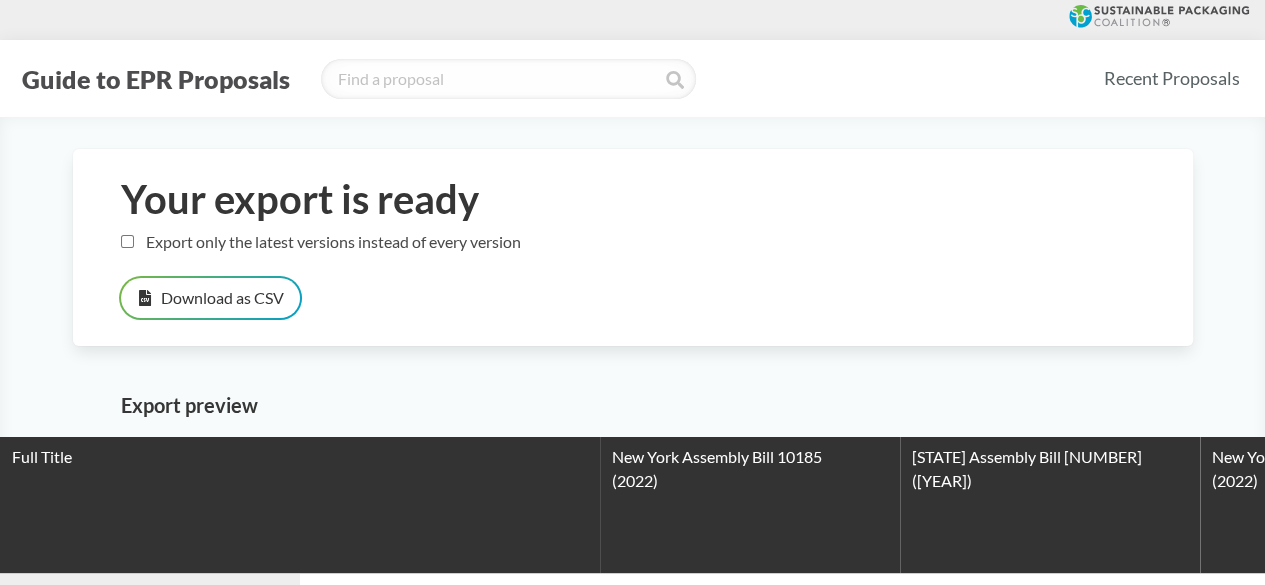 click on "Export only the latest versions instead of every version" at bounding box center (321, 241) 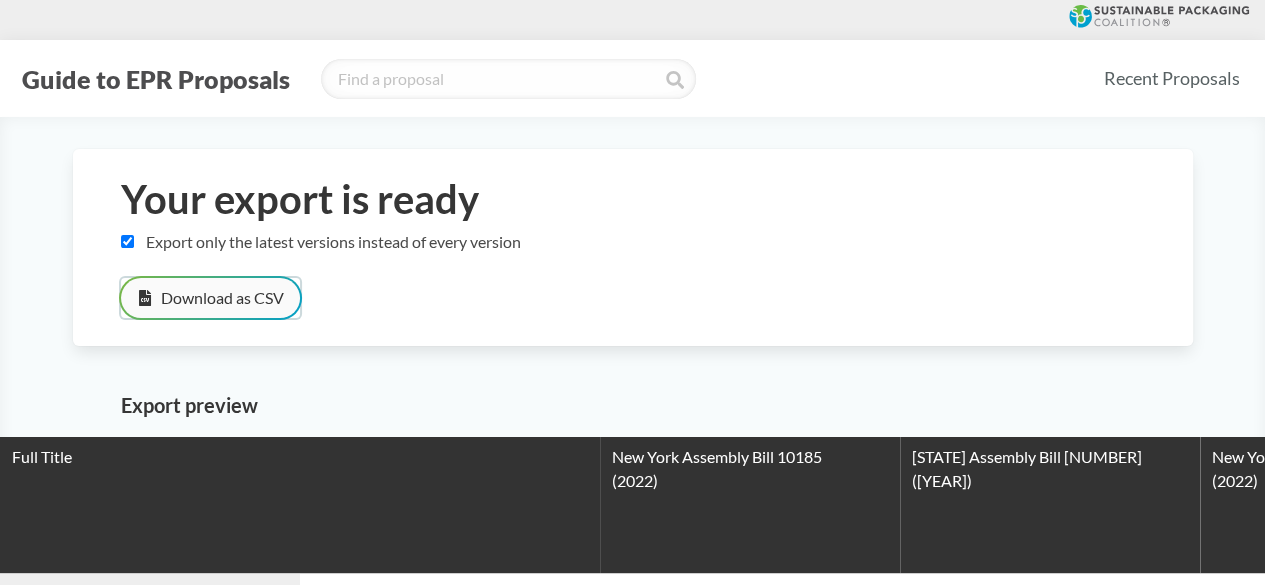 click on "Download as CSV" at bounding box center (210, 298) 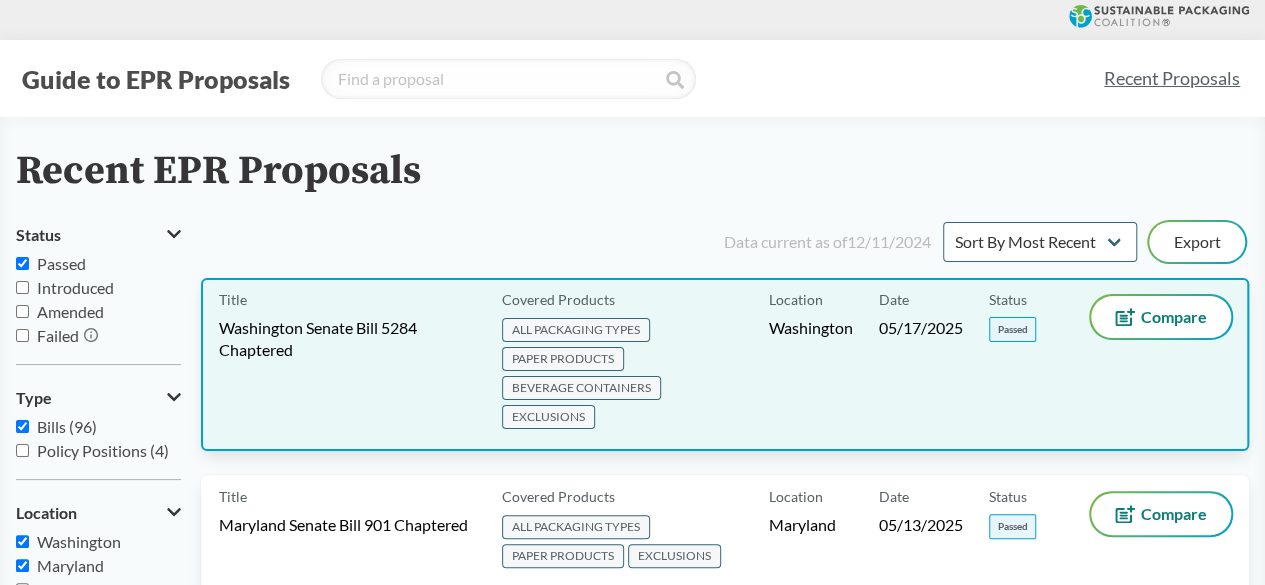 scroll, scrollTop: 100, scrollLeft: 0, axis: vertical 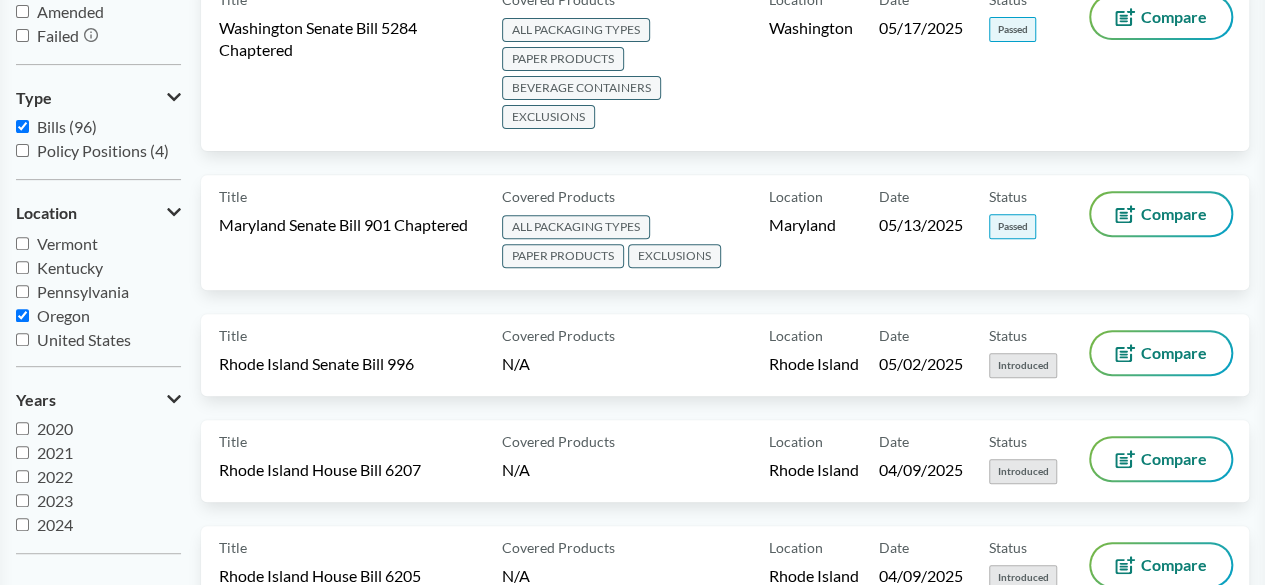 click on "Oregon" at bounding box center (22, 315) 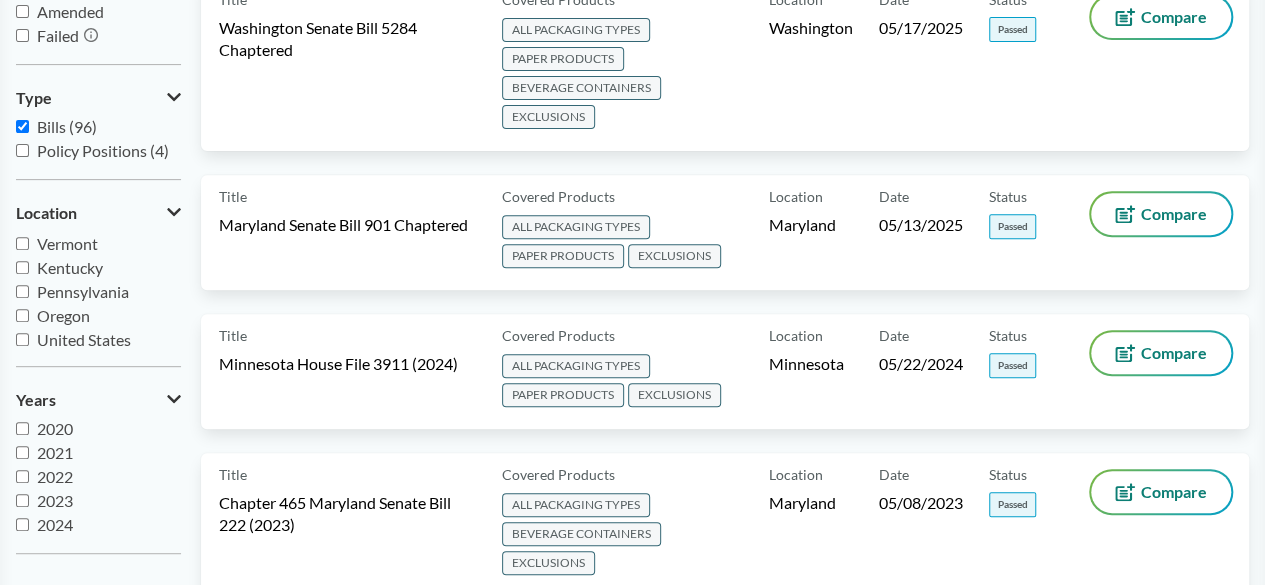click on "Oregon" at bounding box center [22, 315] 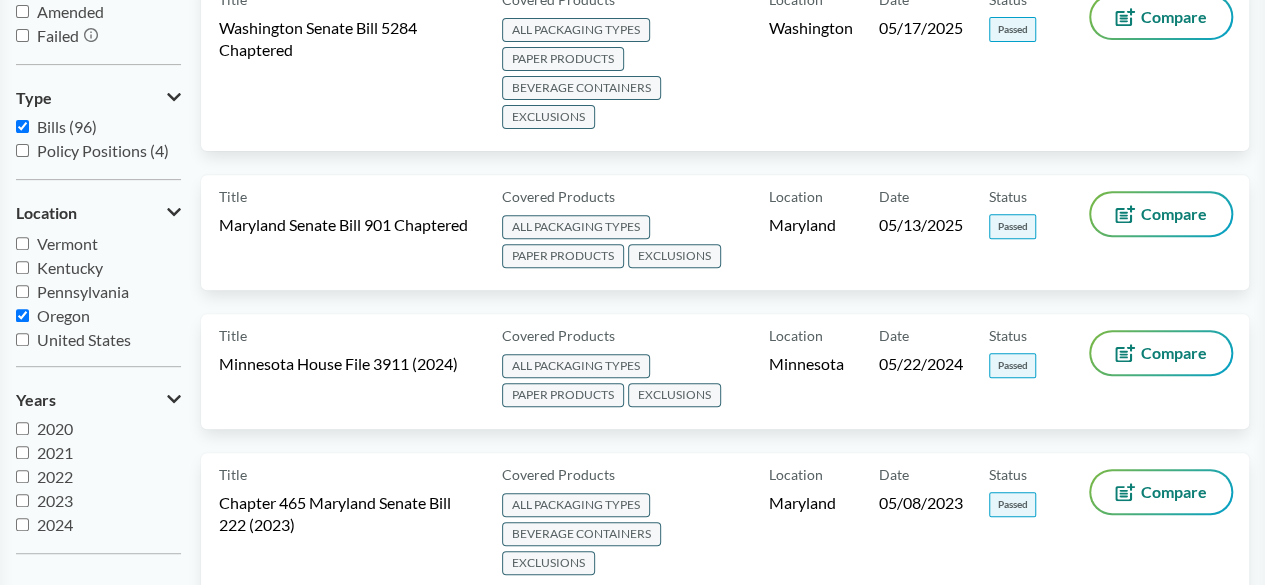 checkbox on "true" 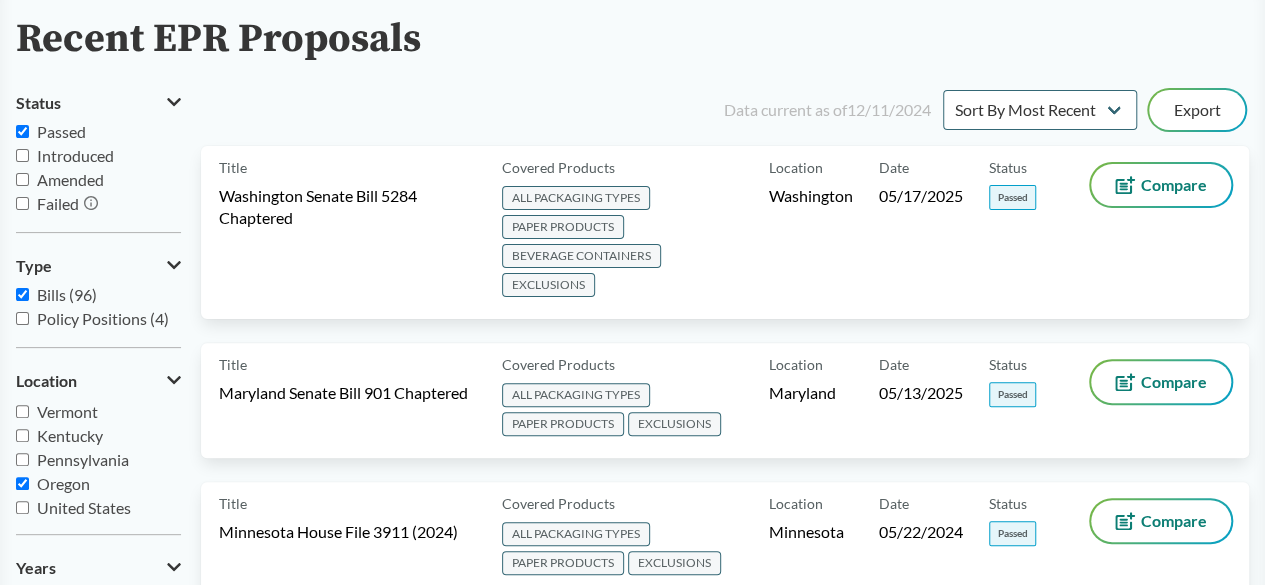 scroll, scrollTop: 0, scrollLeft: 0, axis: both 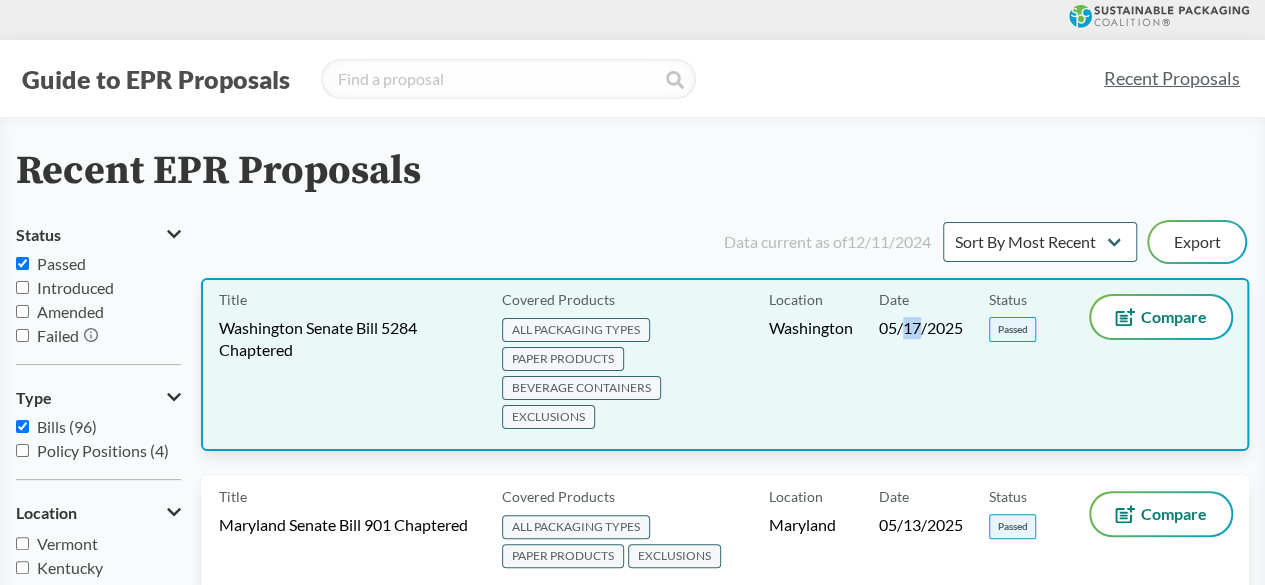 click on "Date [DATE]" at bounding box center (934, 364) 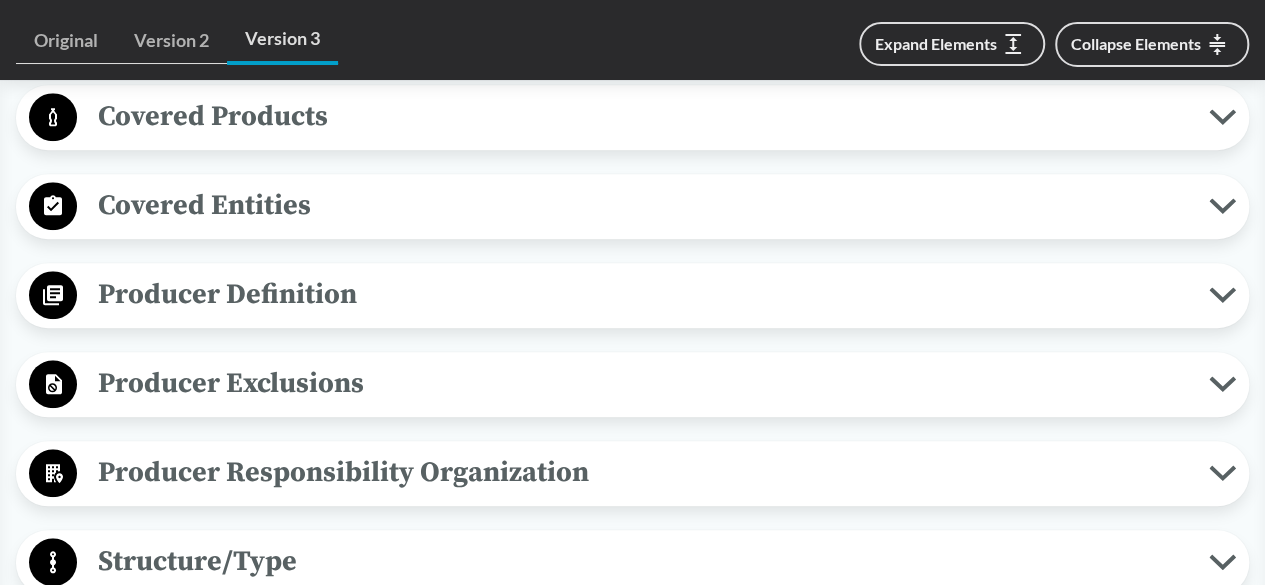 scroll, scrollTop: 688, scrollLeft: 0, axis: vertical 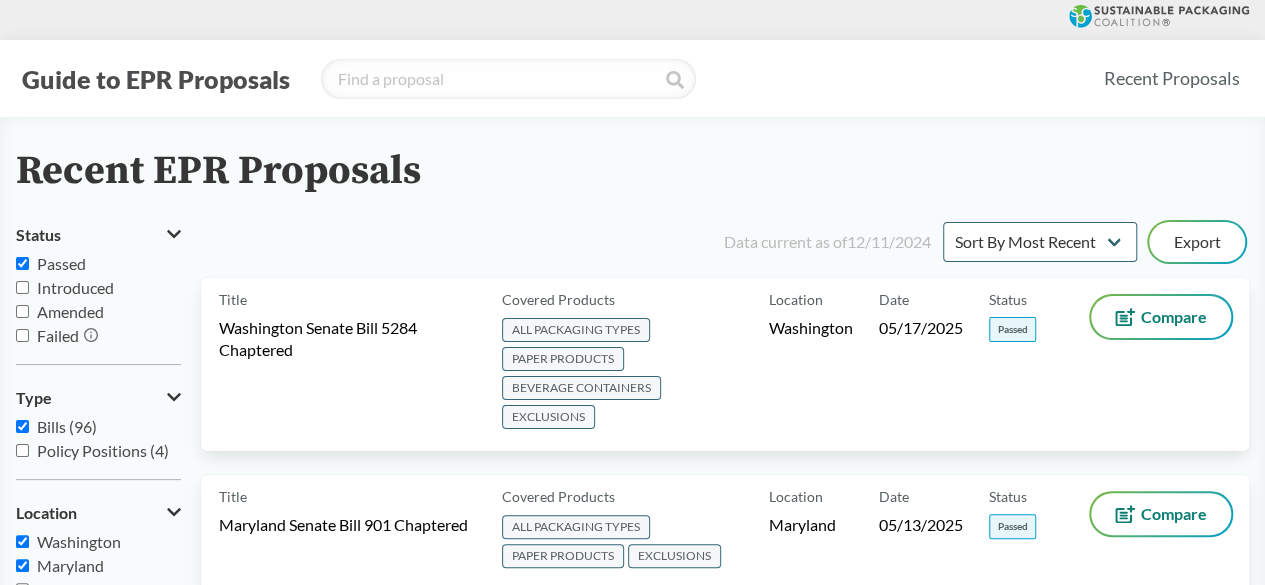 click on "Washington" at bounding box center (22, 541) 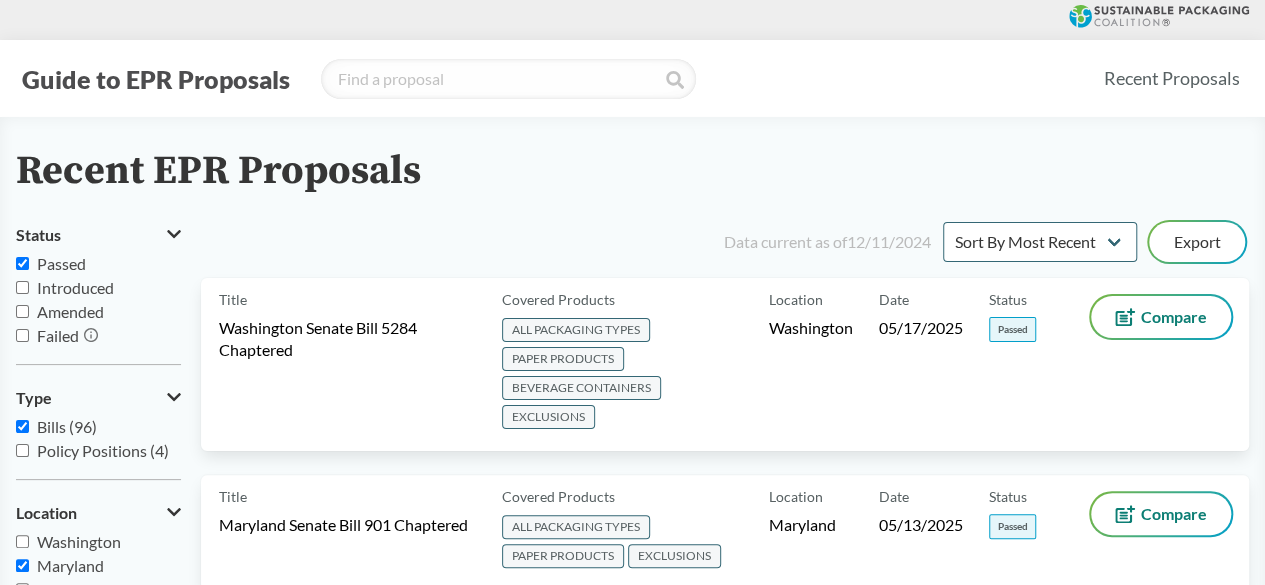 click on "Washington" at bounding box center (22, 541) 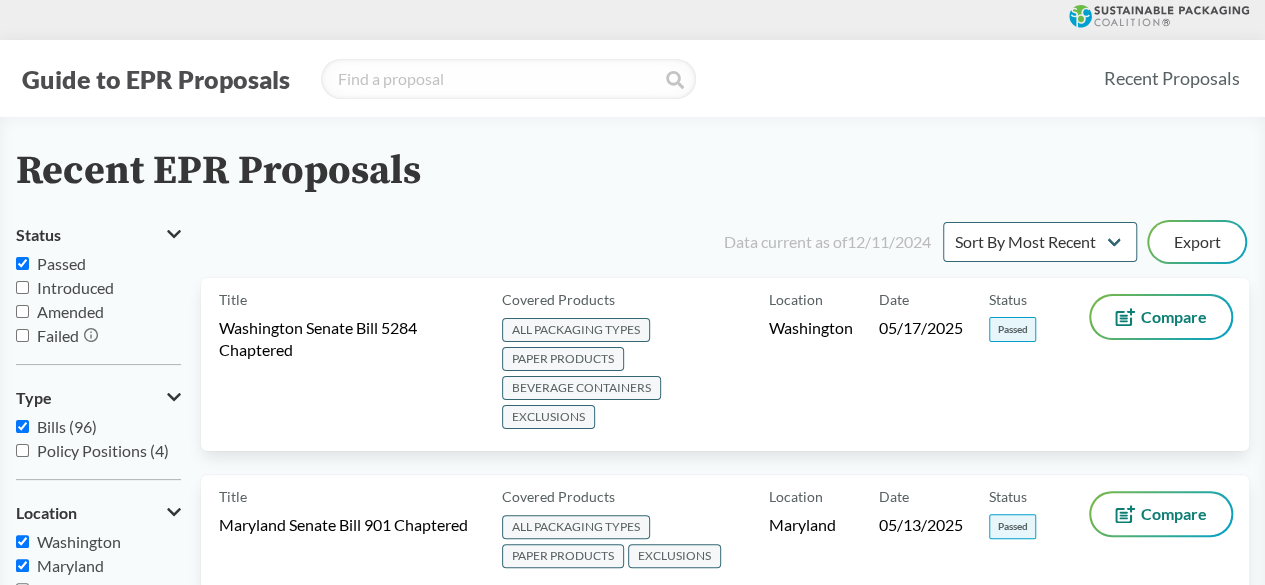 checkbox on "true" 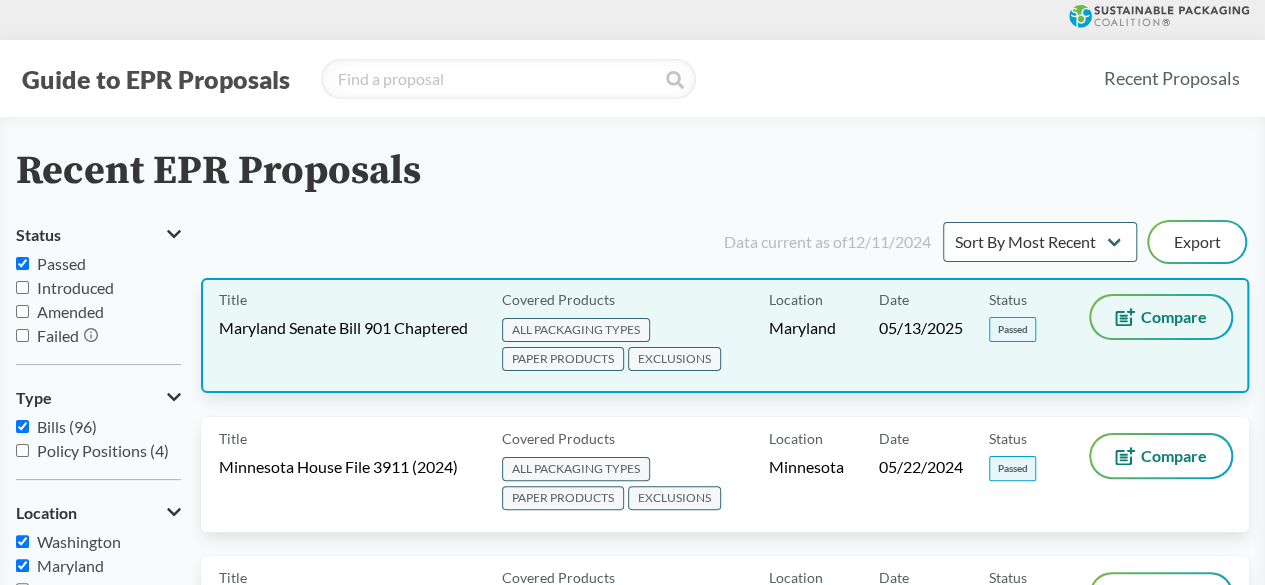 click on "Compare" at bounding box center (1174, 317) 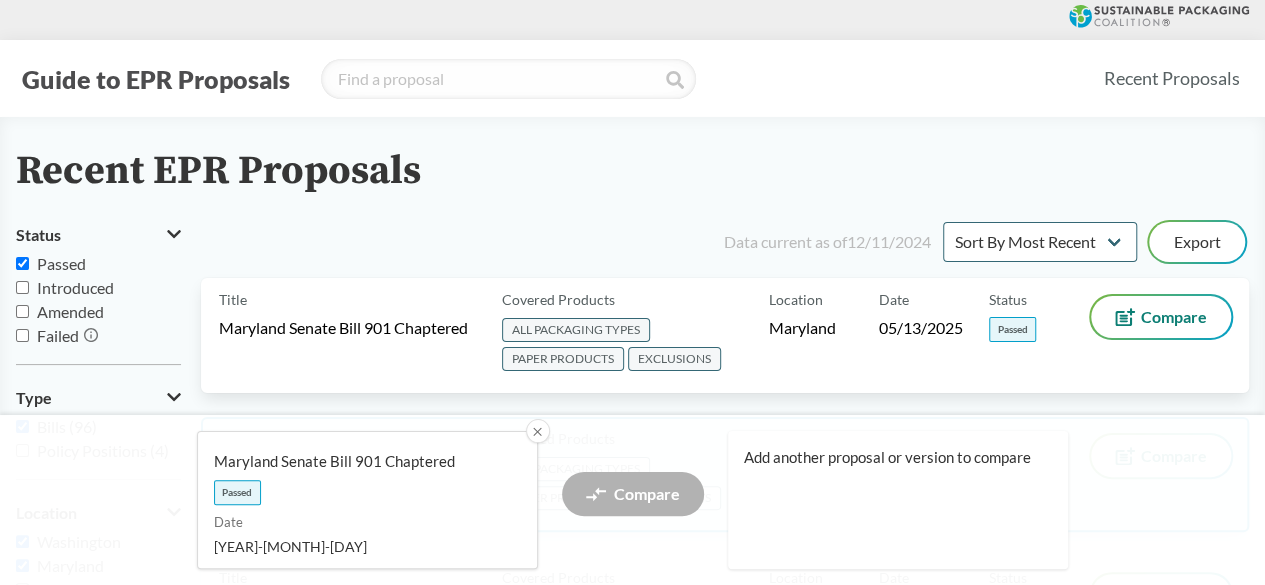 scroll, scrollTop: 200, scrollLeft: 0, axis: vertical 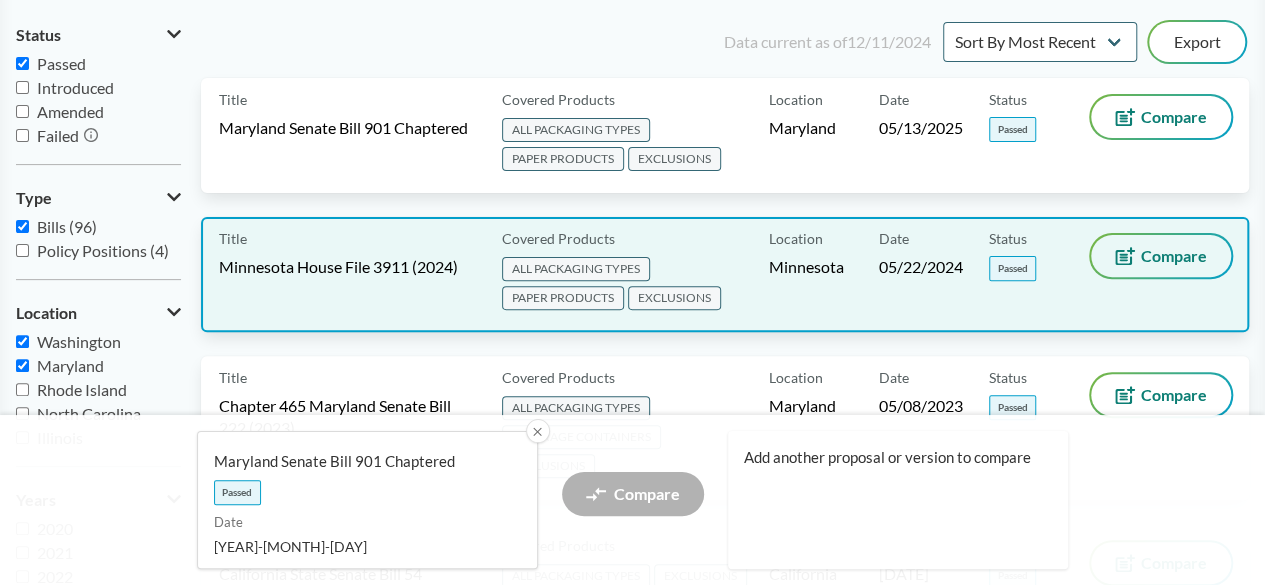 click on "Compare" at bounding box center [1174, 256] 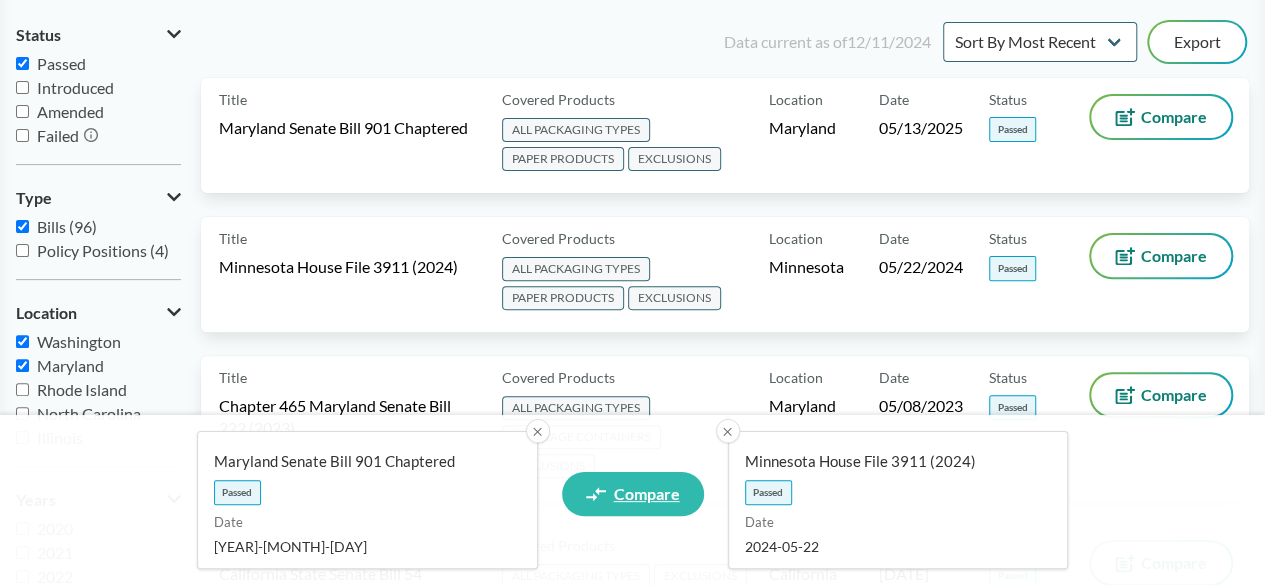 click on "Compare" at bounding box center [647, 494] 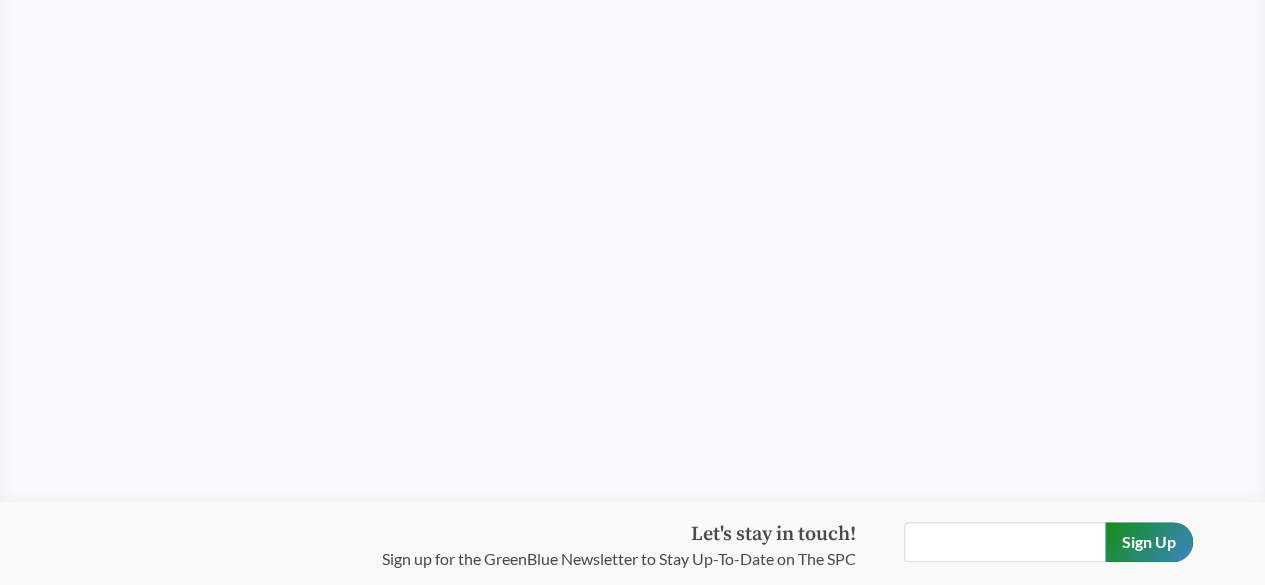 scroll, scrollTop: 0, scrollLeft: 0, axis: both 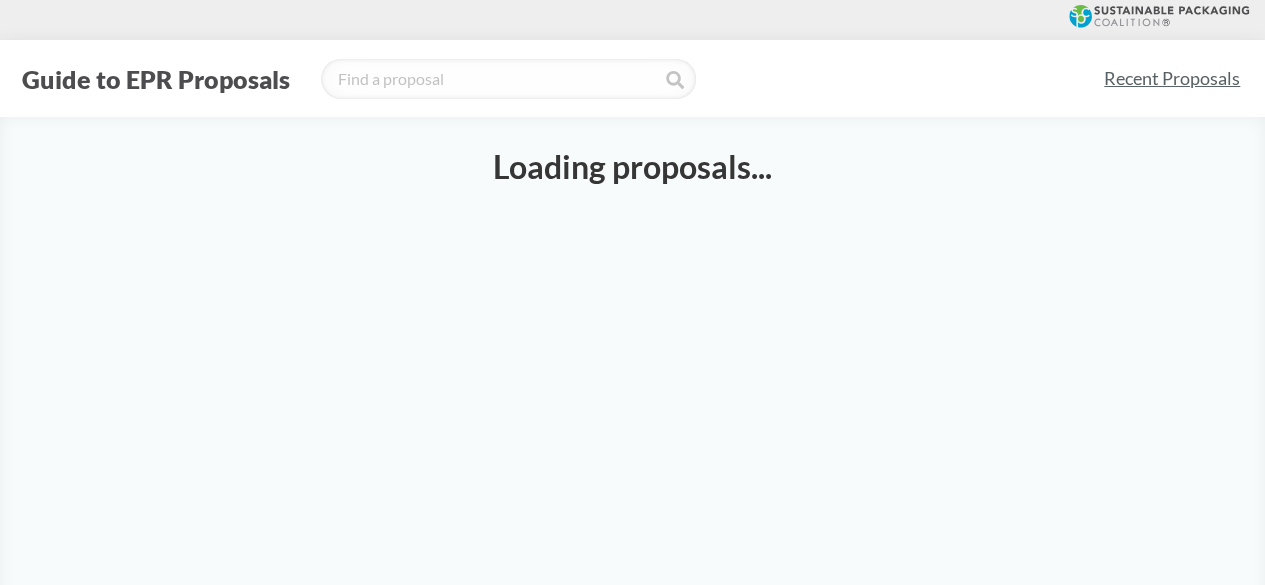 select on "SB901C" 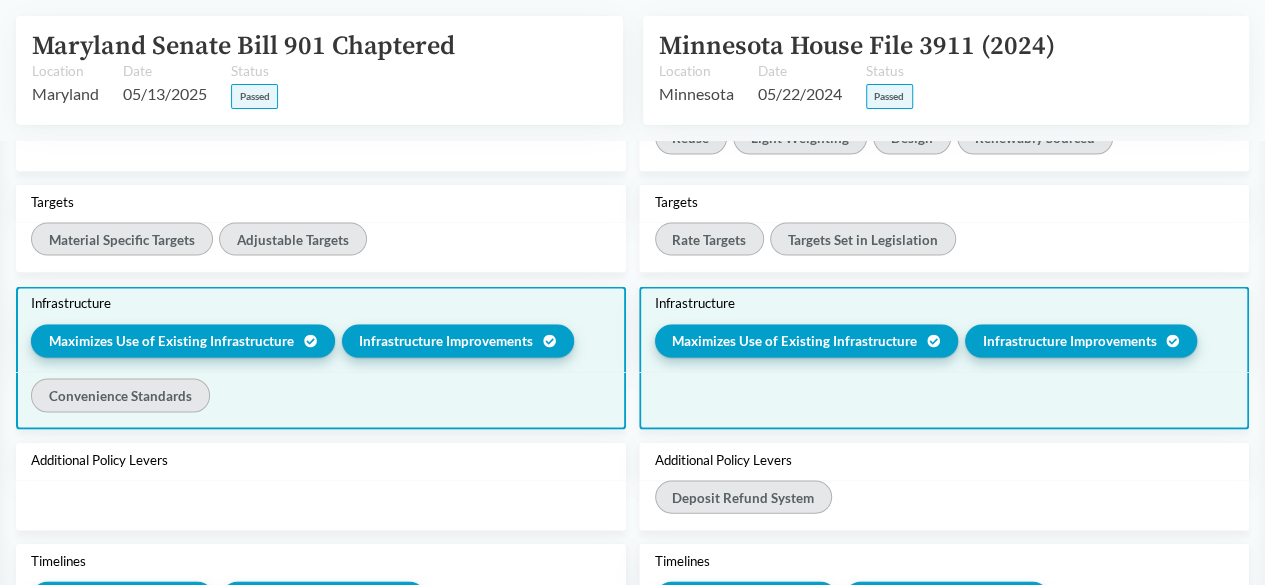 scroll, scrollTop: 1700, scrollLeft: 0, axis: vertical 